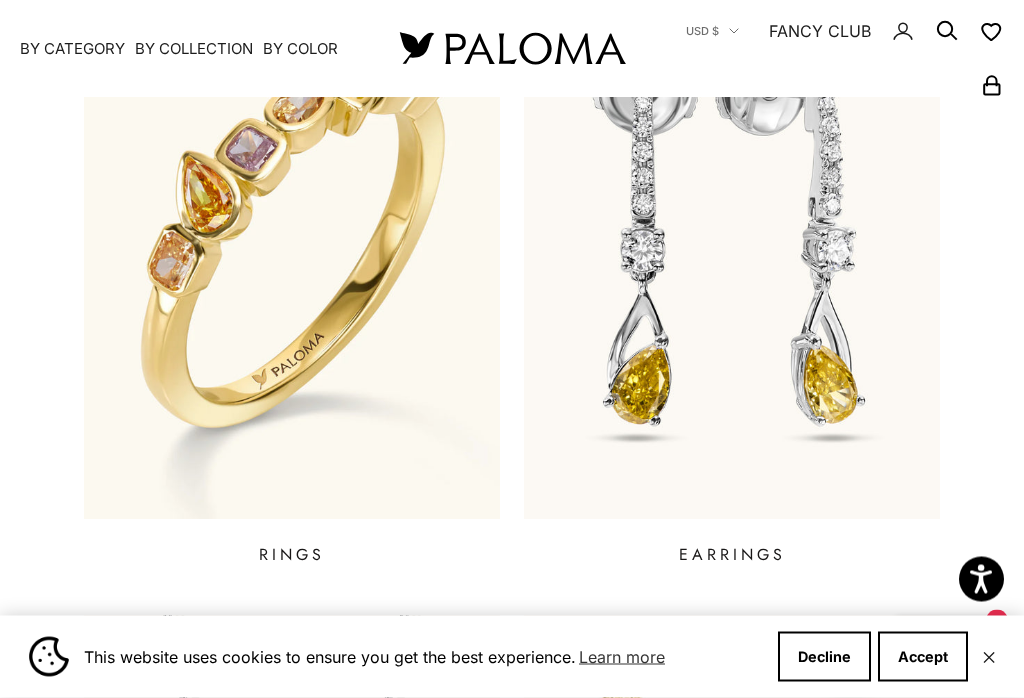 scroll, scrollTop: 766, scrollLeft: 0, axis: vertical 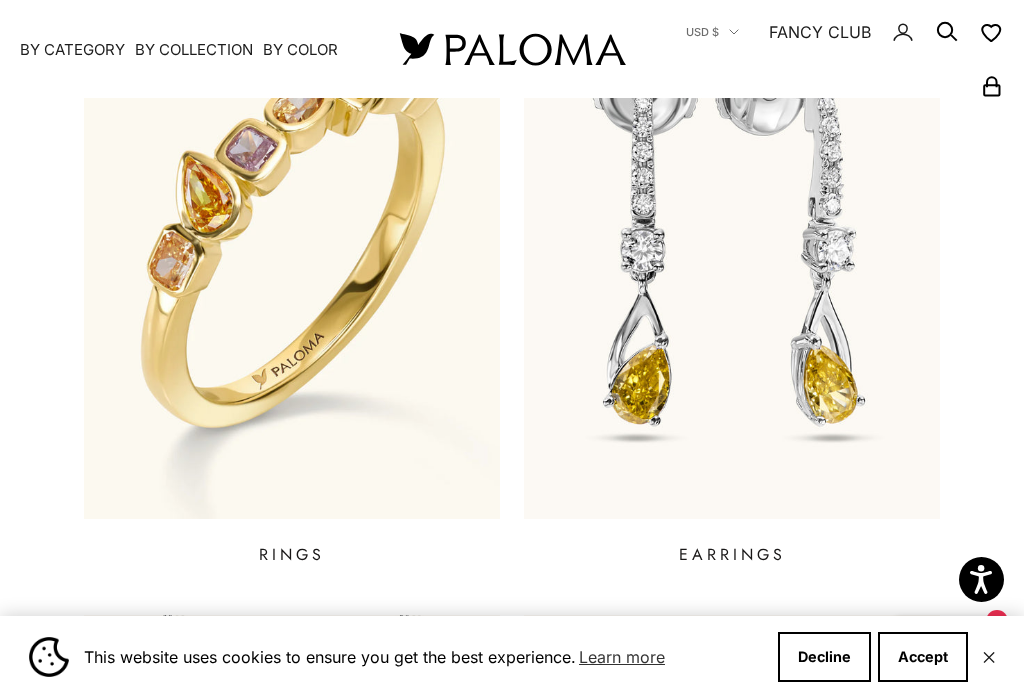 click on "By Color" at bounding box center [300, 49] 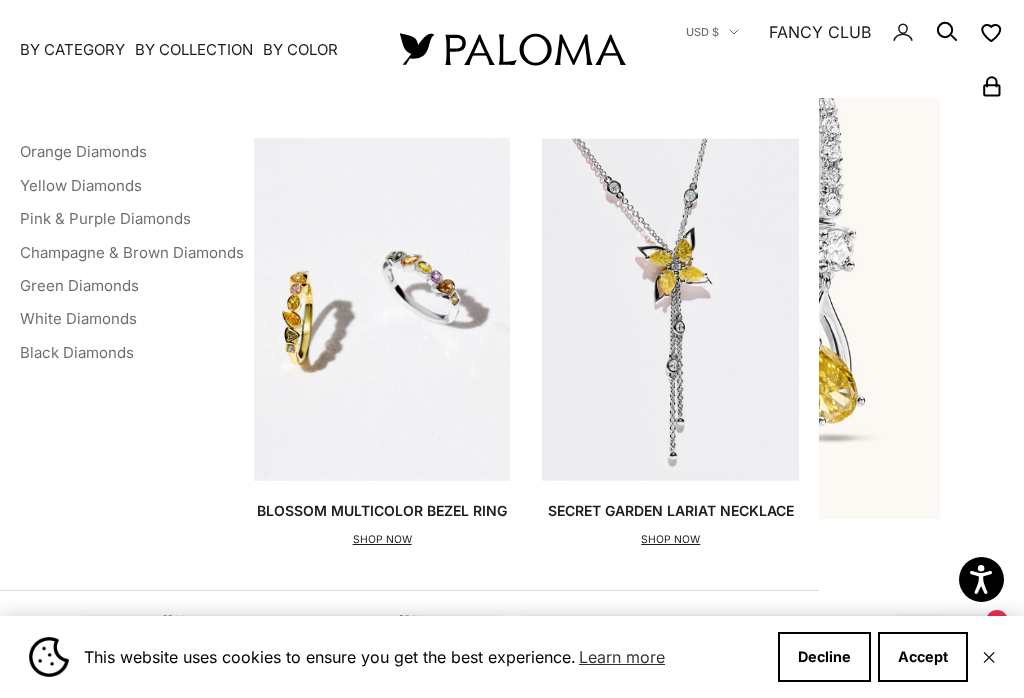 click on "Pink & Purple Diamonds" at bounding box center (105, 218) 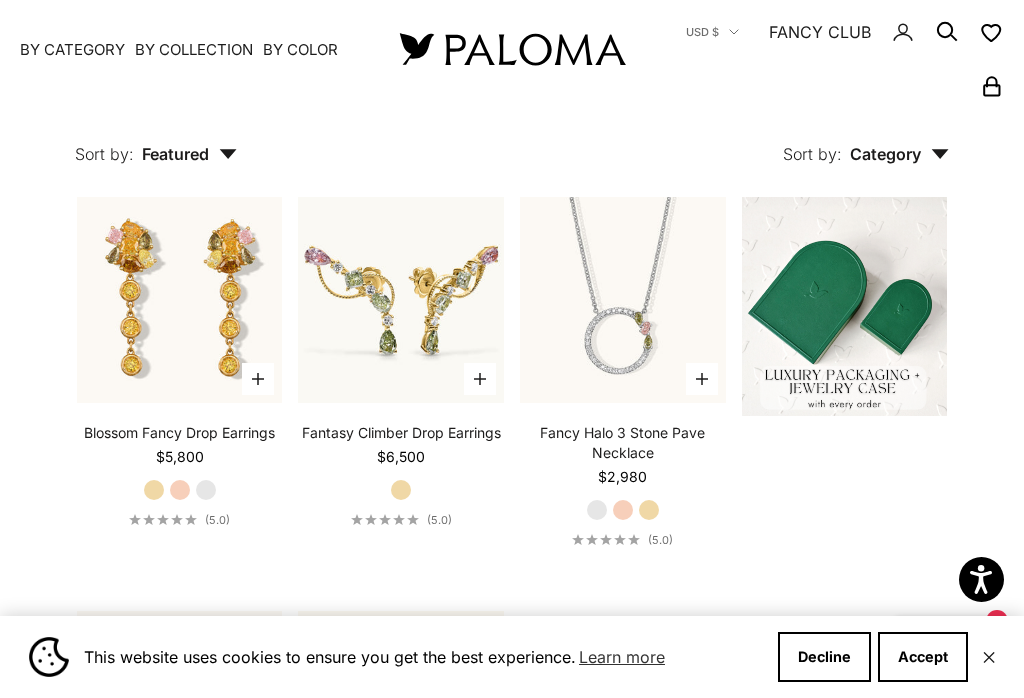 scroll, scrollTop: 429, scrollLeft: 0, axis: vertical 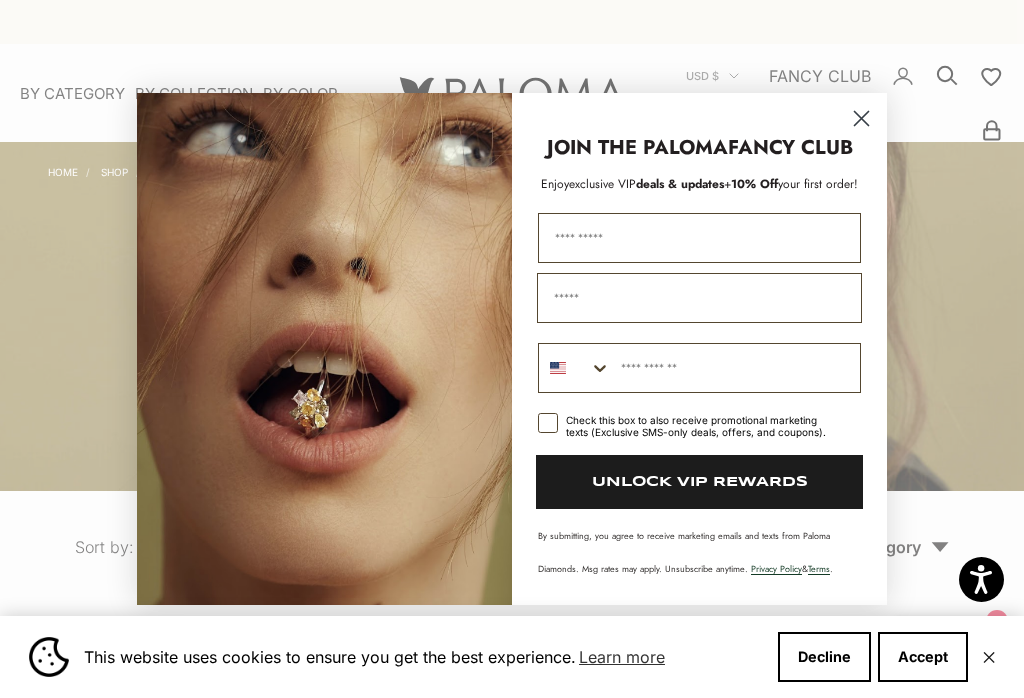 click 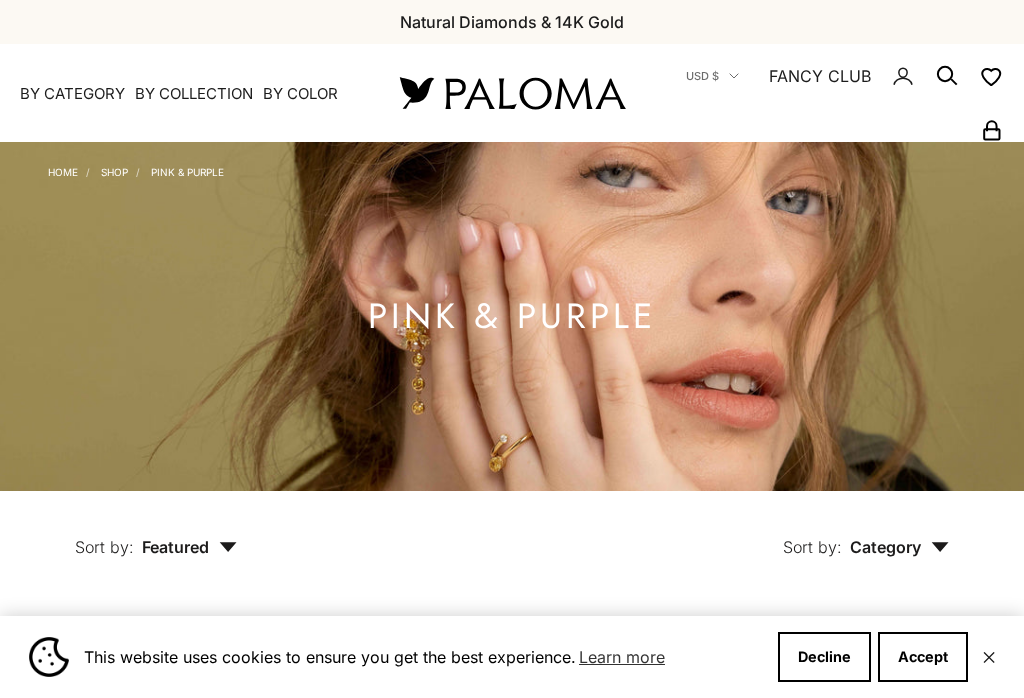 scroll, scrollTop: 0, scrollLeft: 0, axis: both 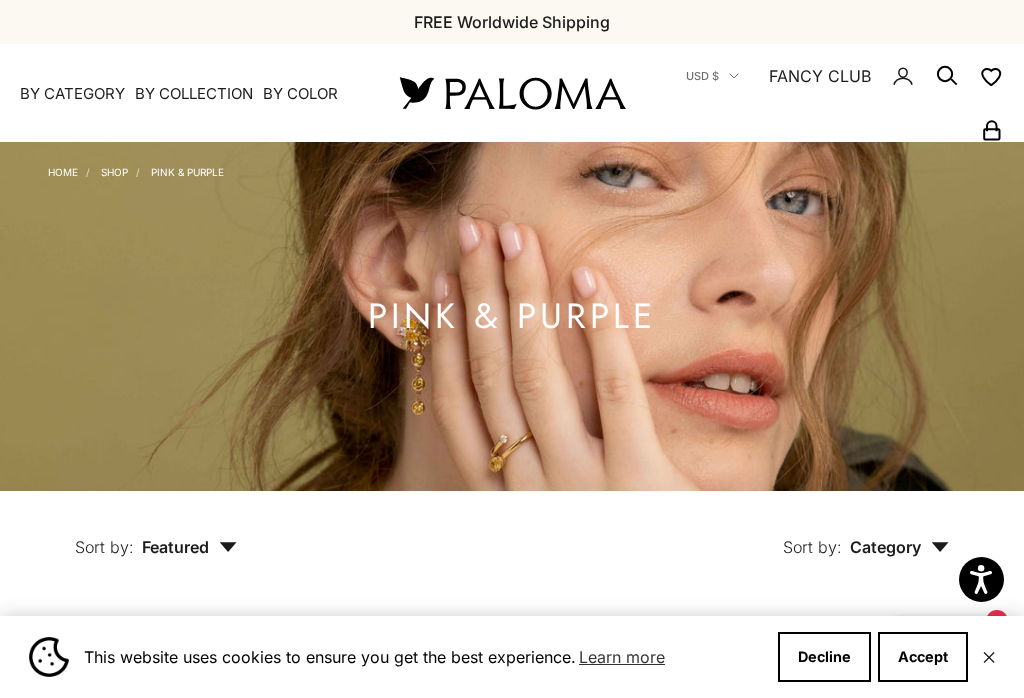 click on "By Category" at bounding box center [72, 94] 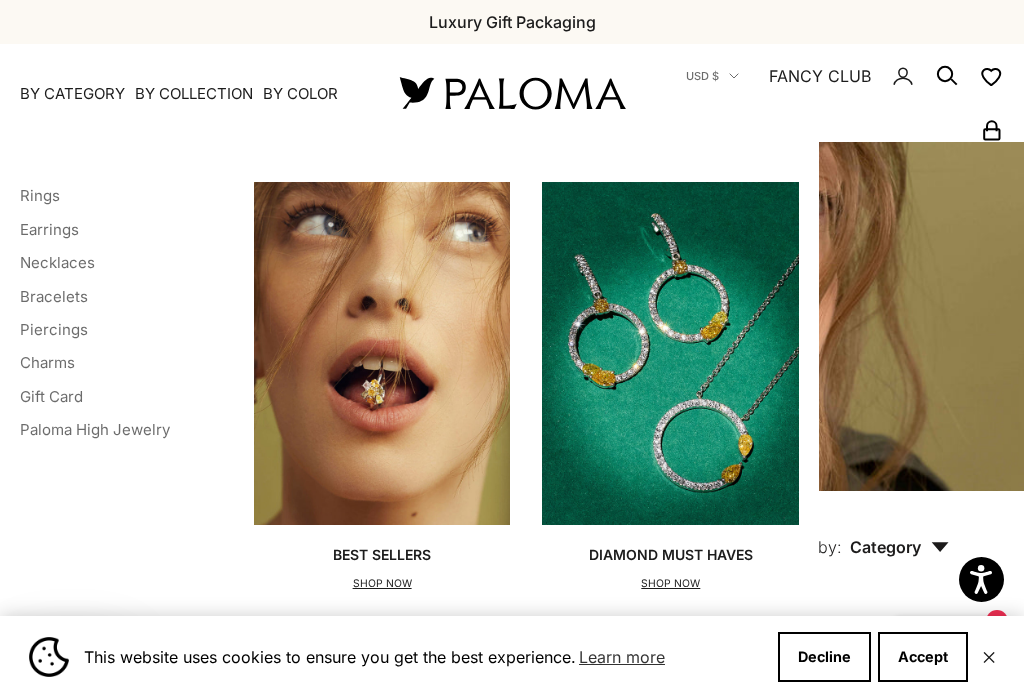 click on "Rings" at bounding box center (40, 195) 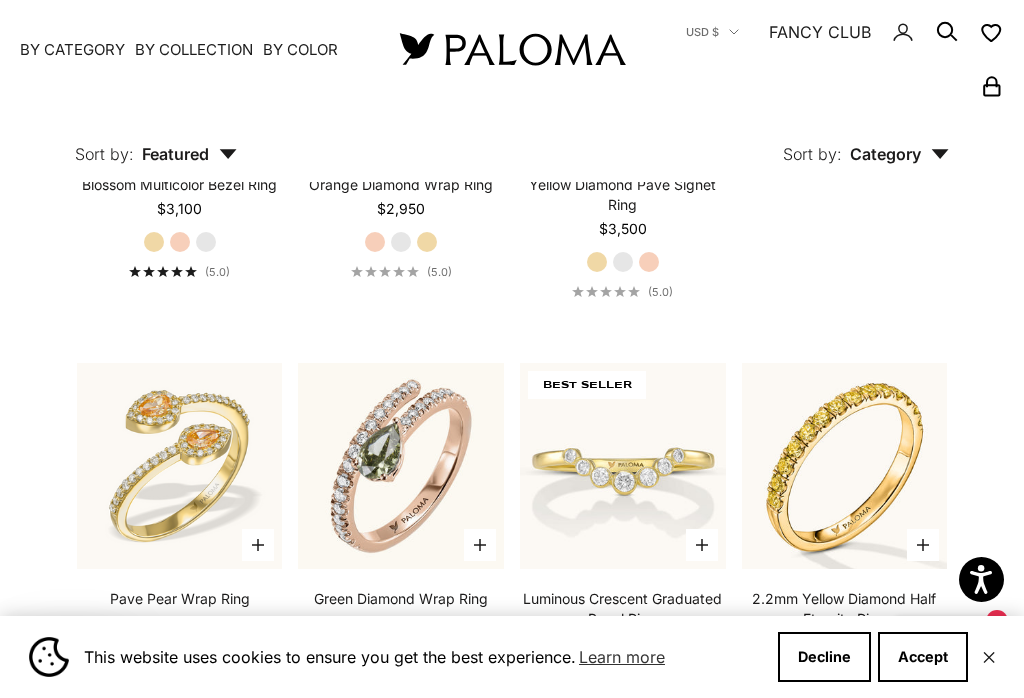 scroll, scrollTop: 770, scrollLeft: 0, axis: vertical 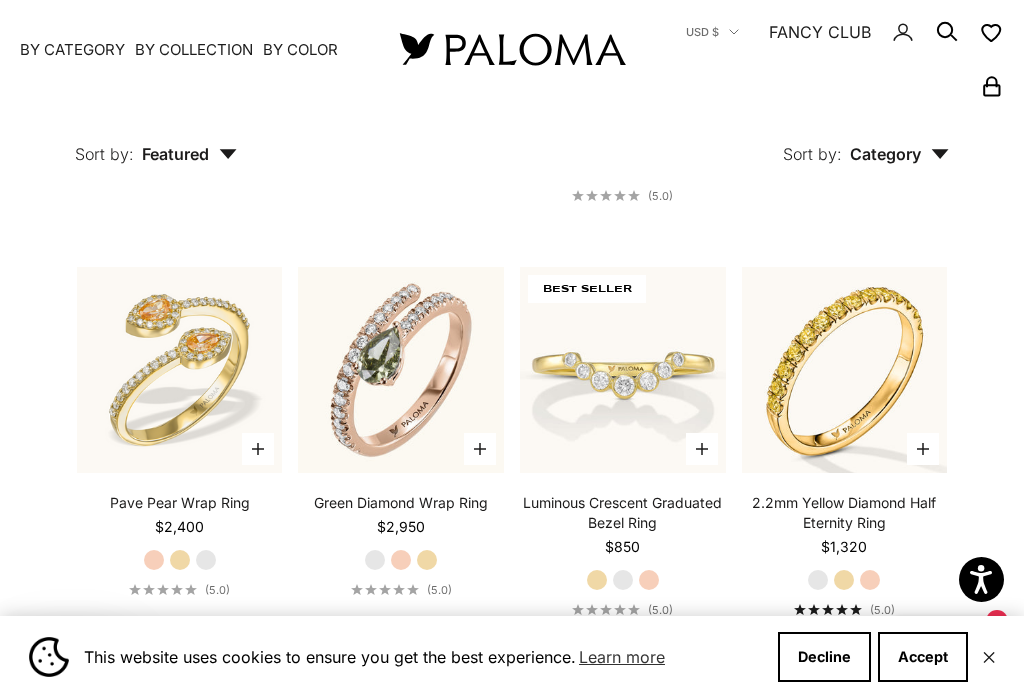 click at bounding box center [844, 370] 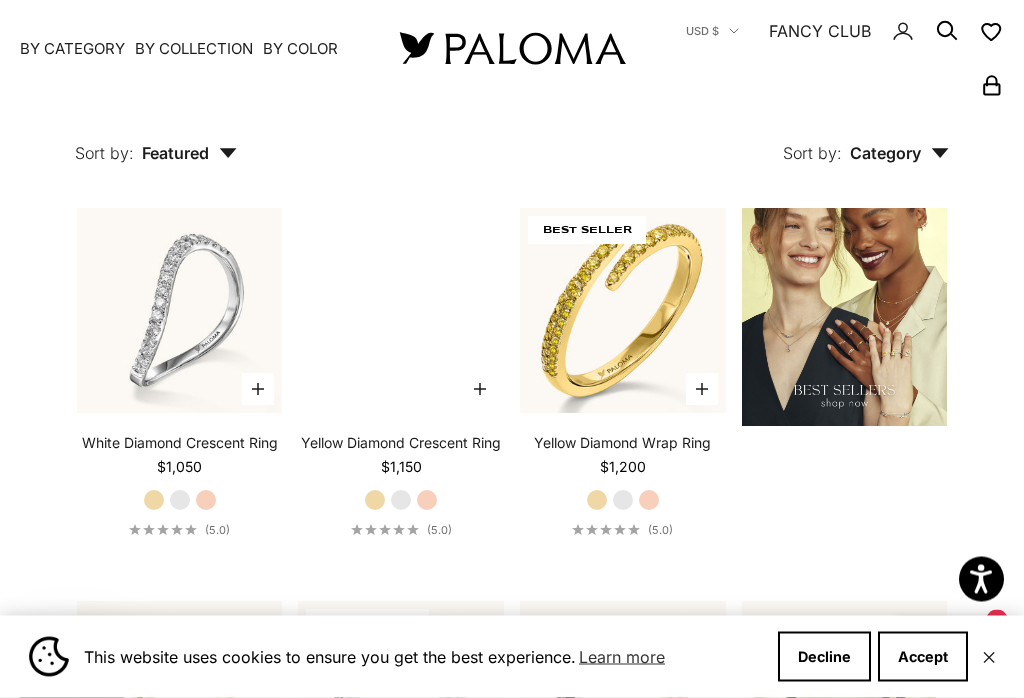 scroll, scrollTop: 2070, scrollLeft: 0, axis: vertical 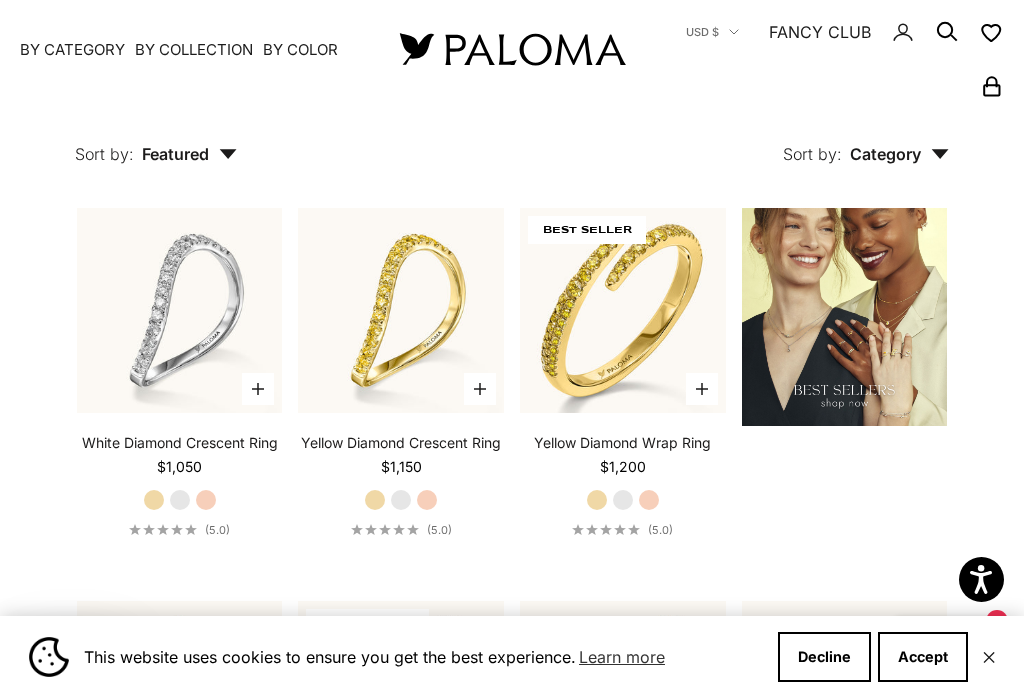click at bounding box center [623, 310] 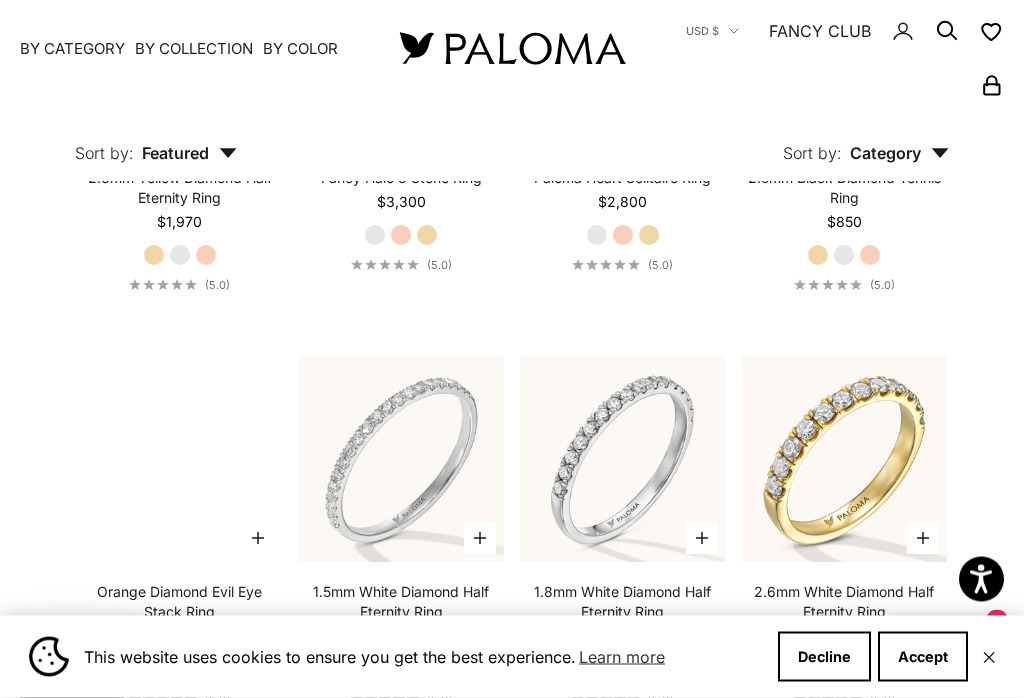 scroll, scrollTop: 4658, scrollLeft: 0, axis: vertical 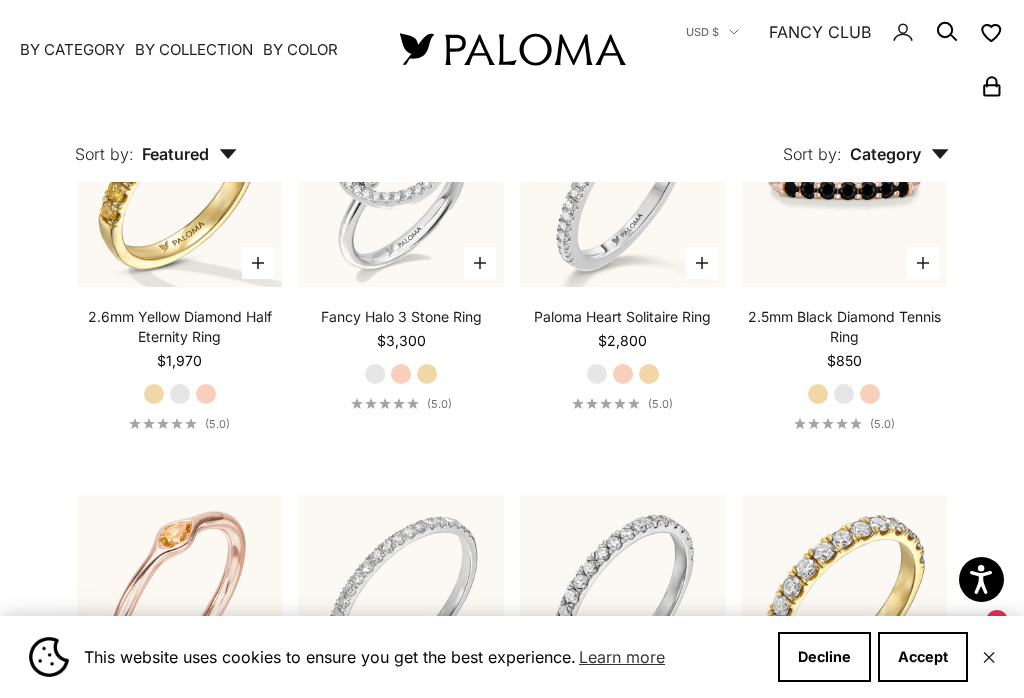 click on "Fancy Halo 3 Stone Ring" at bounding box center (401, 317) 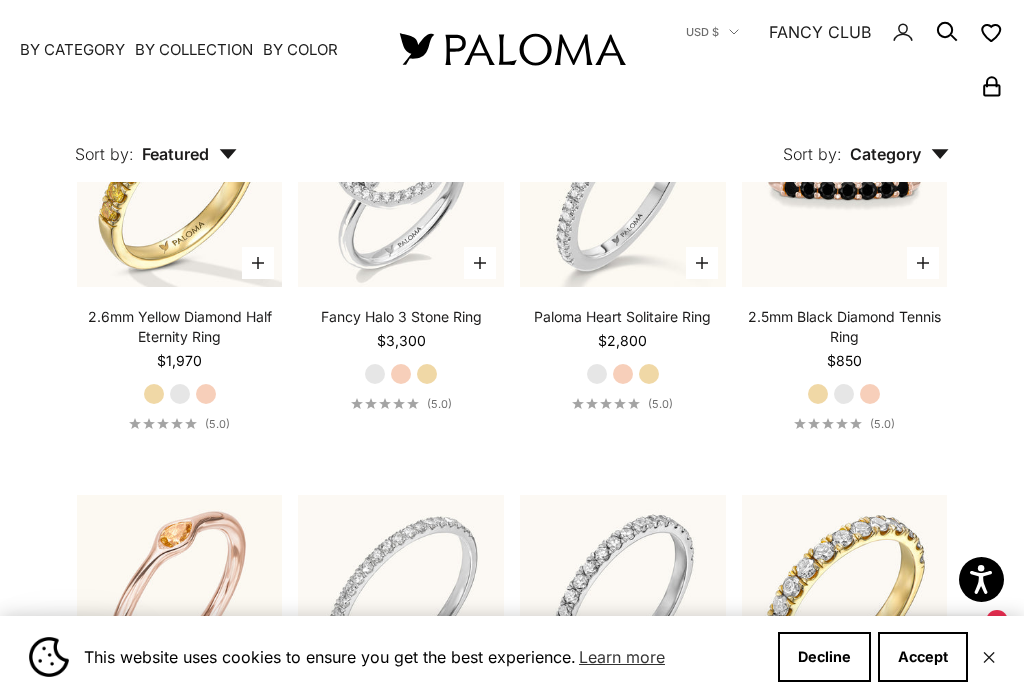 scroll, scrollTop: 4689, scrollLeft: 0, axis: vertical 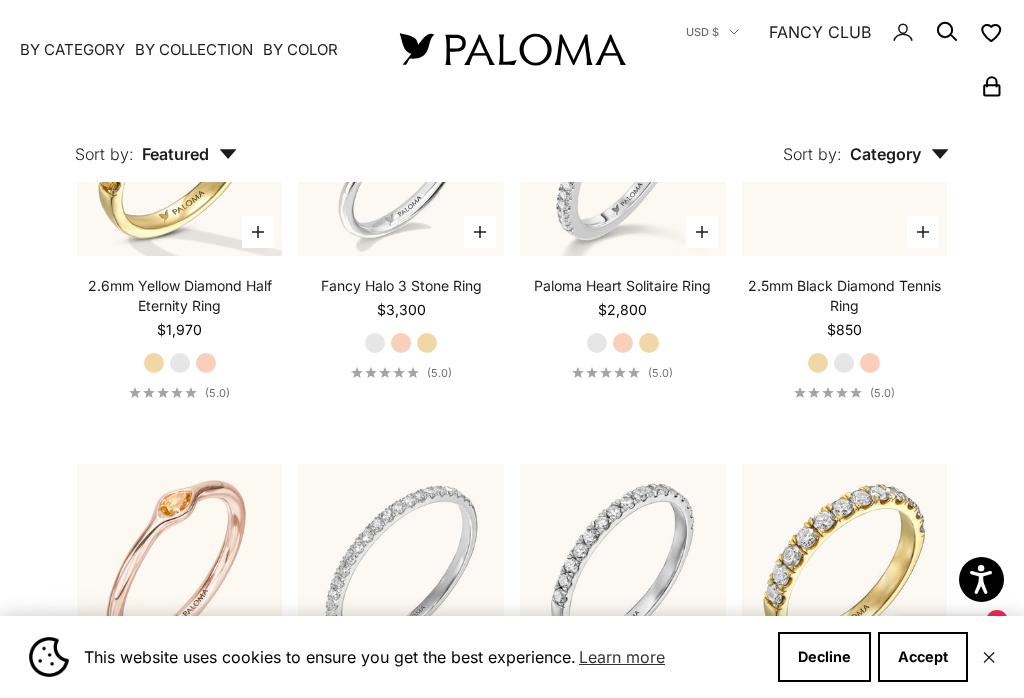 click on "By Color" at bounding box center (300, 49) 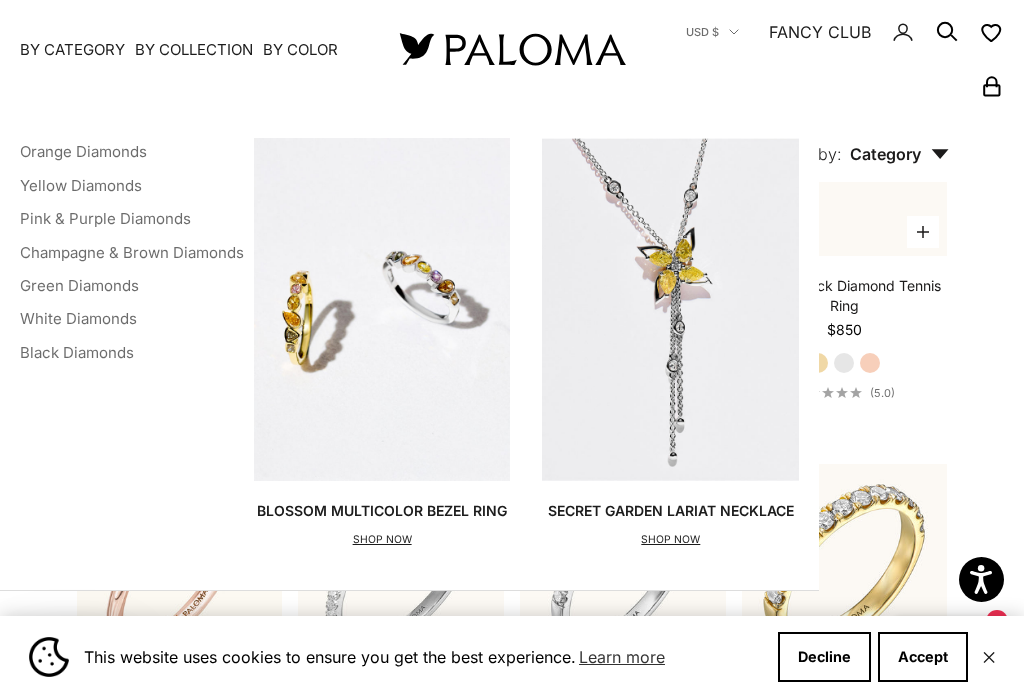 click at bounding box center [670, 309] 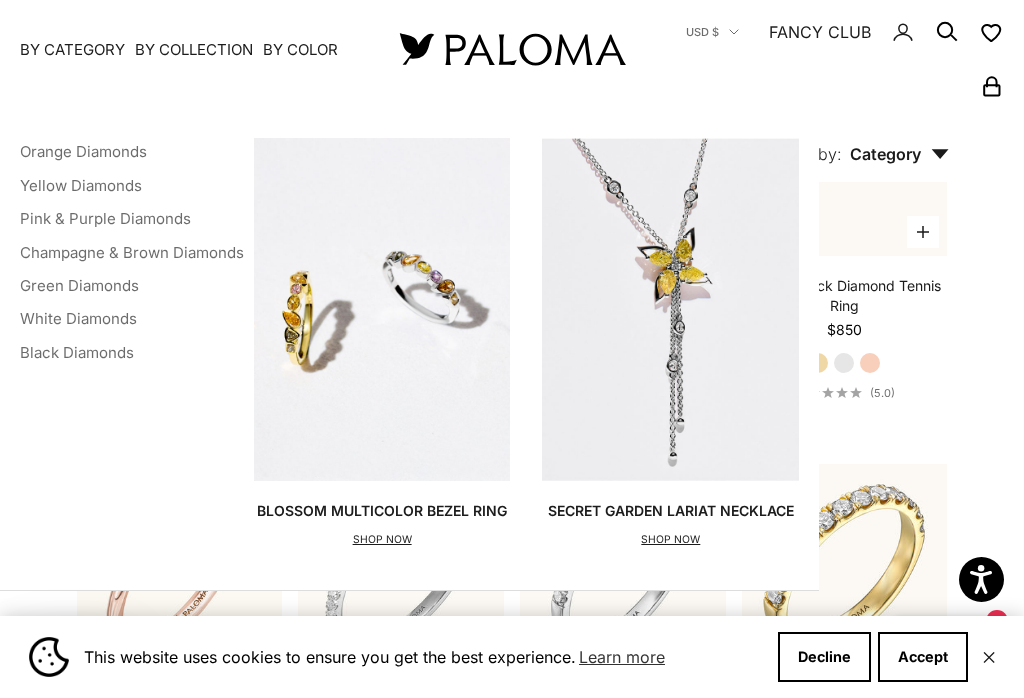 click on "By Category" at bounding box center (72, 49) 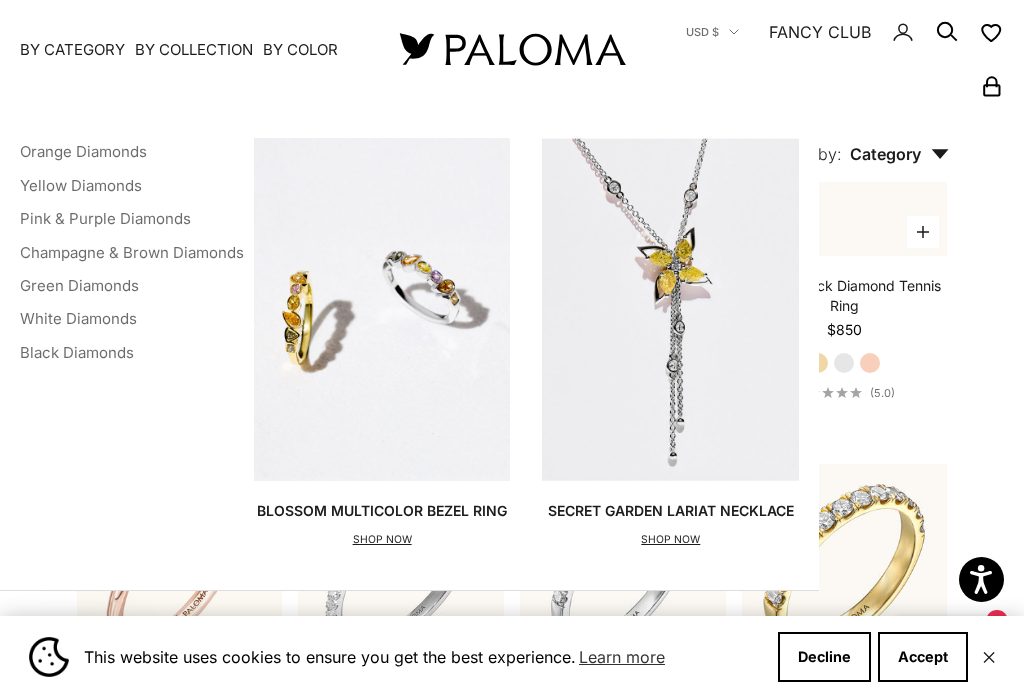 scroll, scrollTop: 0, scrollLeft: 0, axis: both 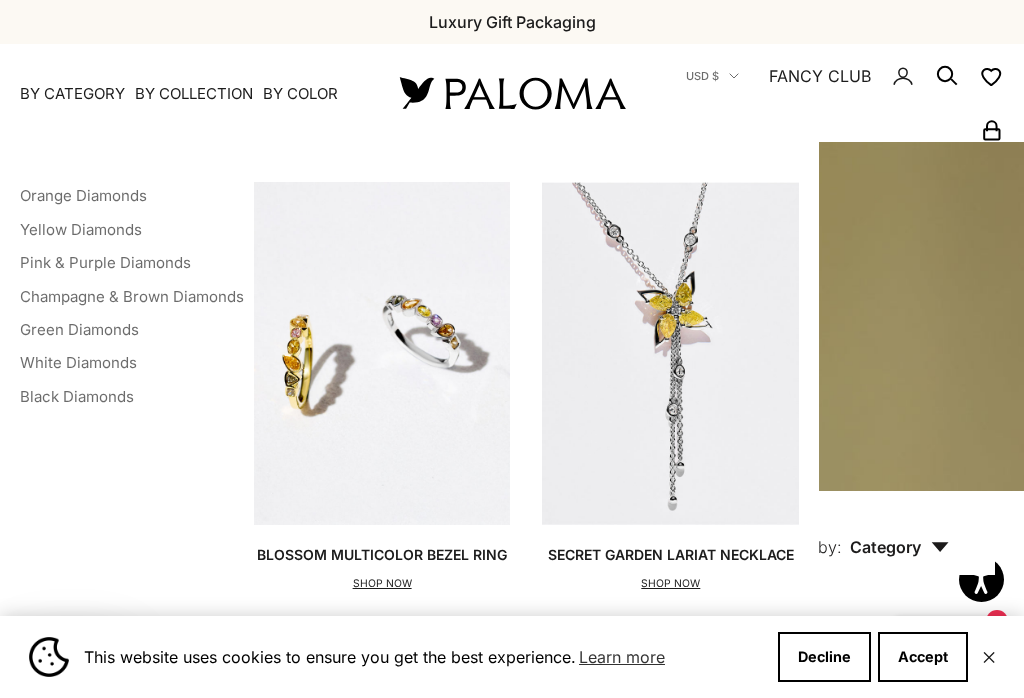 click on "By Category" at bounding box center [72, 94] 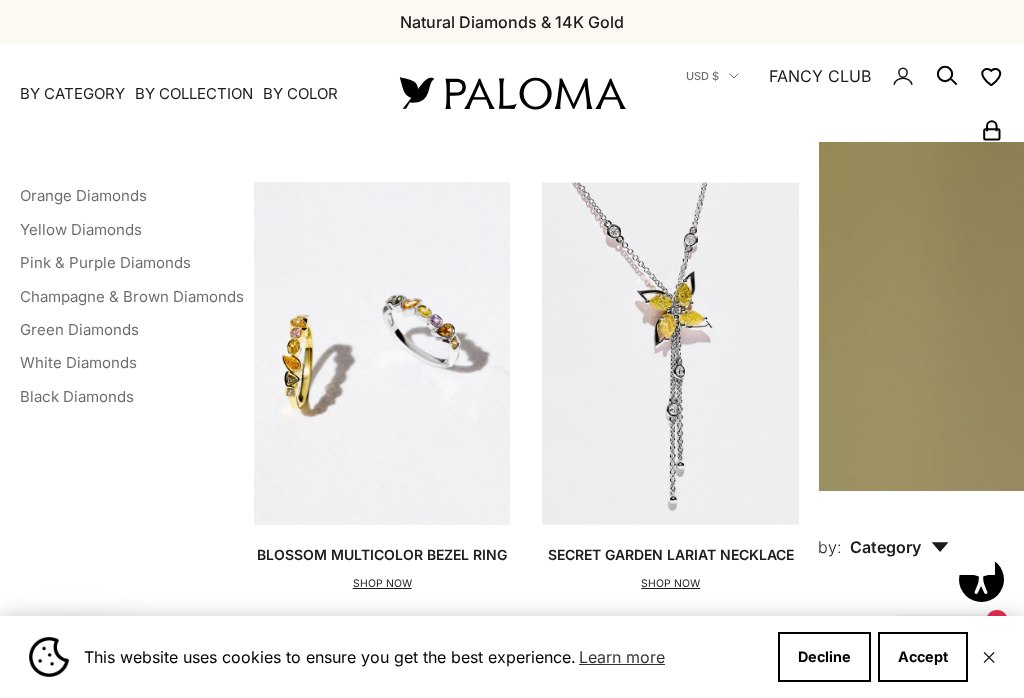 click on "By Category" at bounding box center (72, 94) 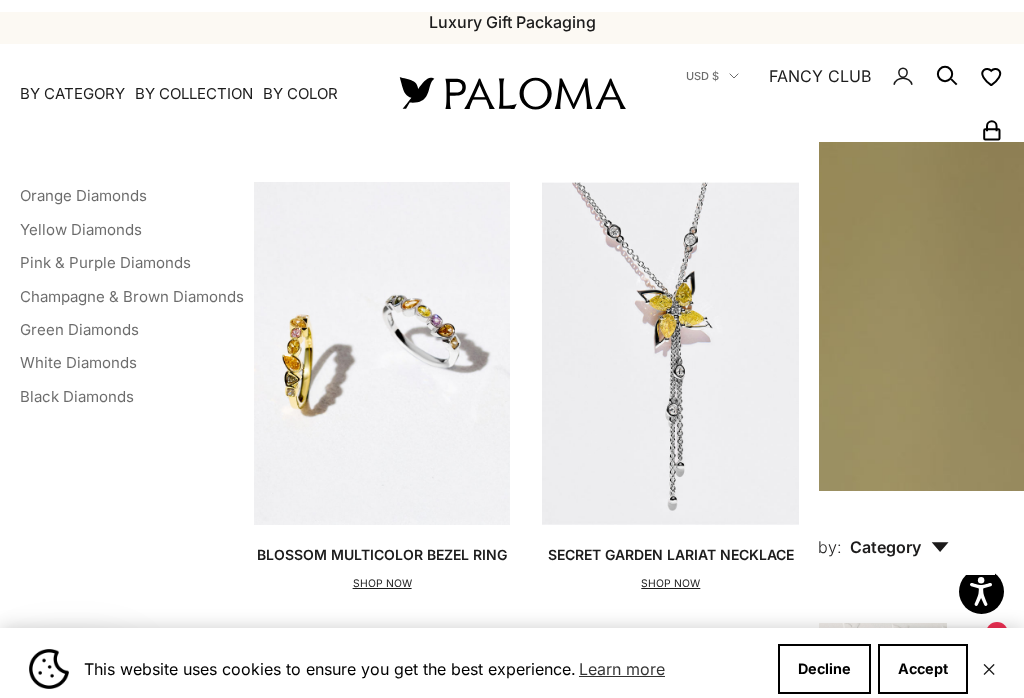 scroll, scrollTop: 0, scrollLeft: 0, axis: both 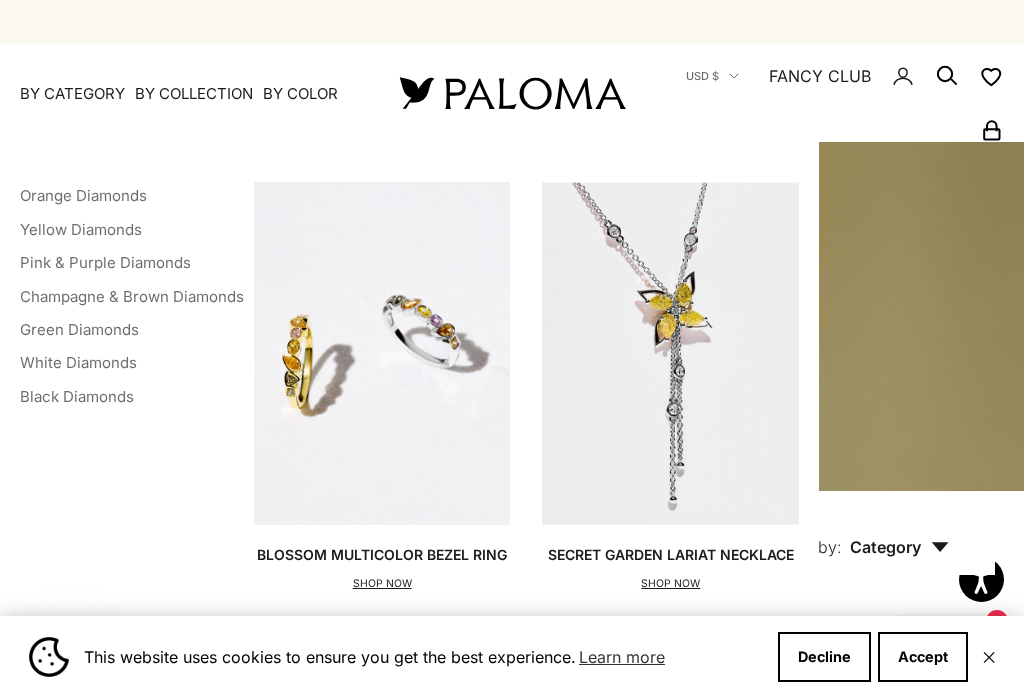click on "By Category" at bounding box center [72, 94] 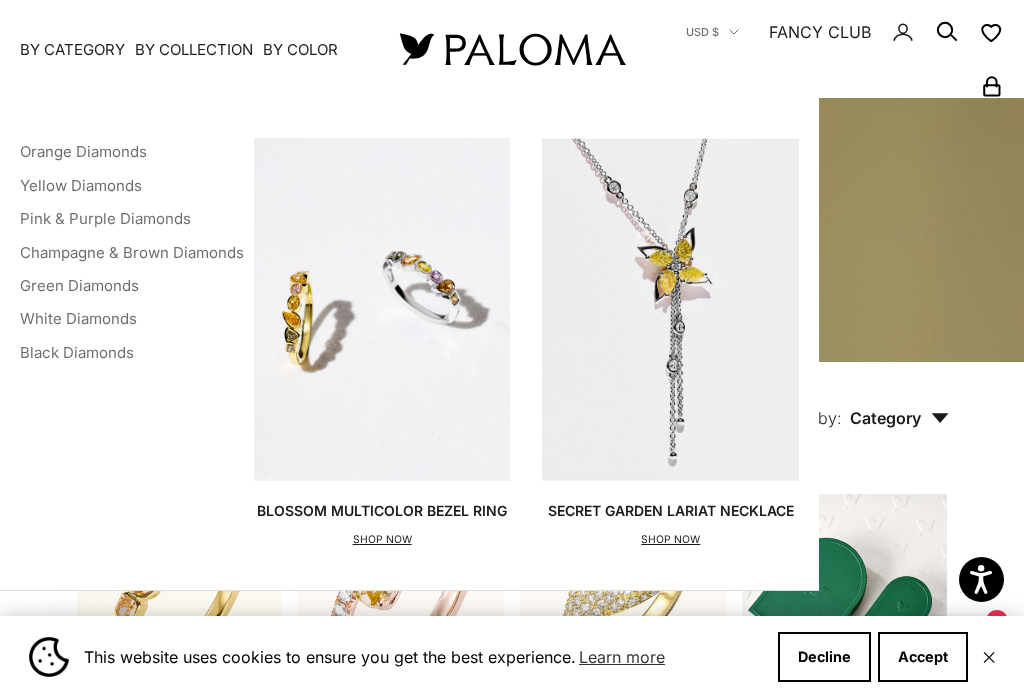 scroll, scrollTop: 144, scrollLeft: 0, axis: vertical 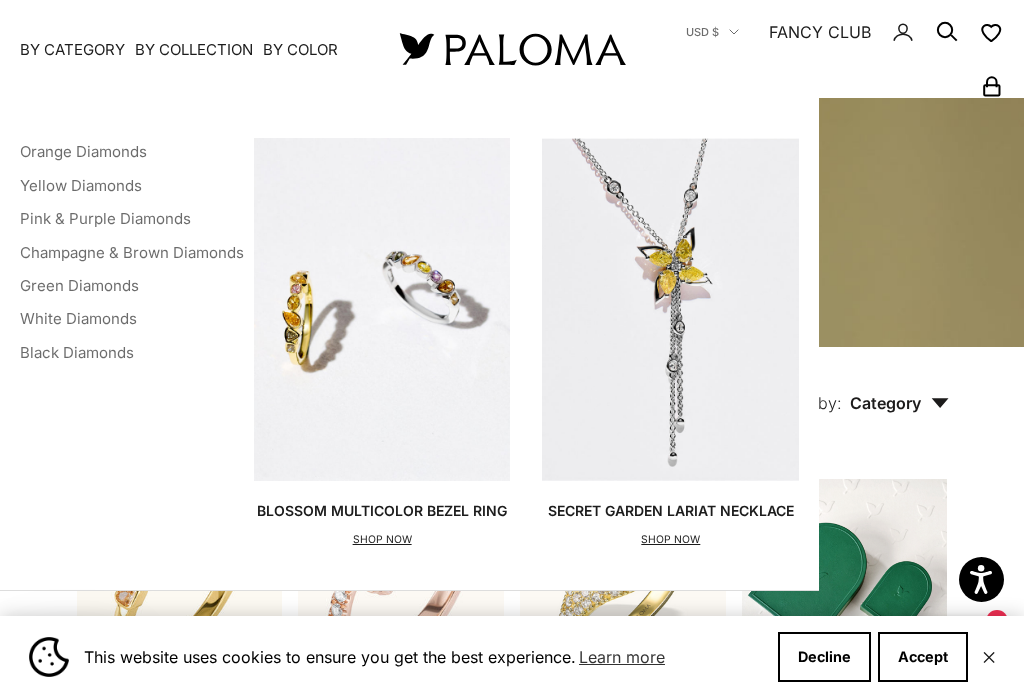 click on "Category" at bounding box center (899, 403) 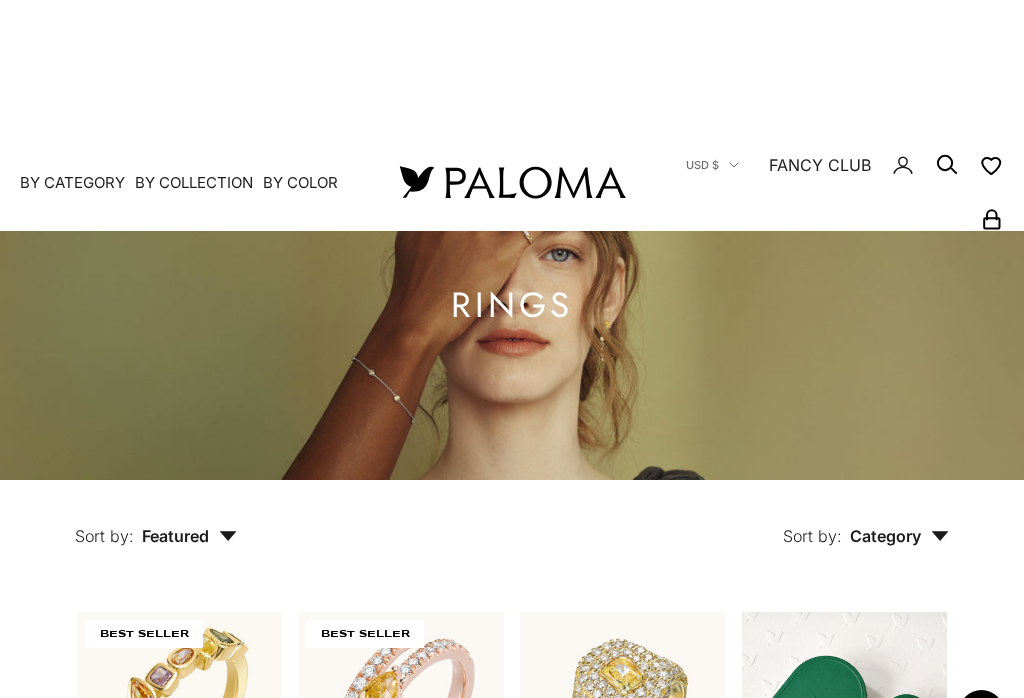 scroll, scrollTop: 0, scrollLeft: 0, axis: both 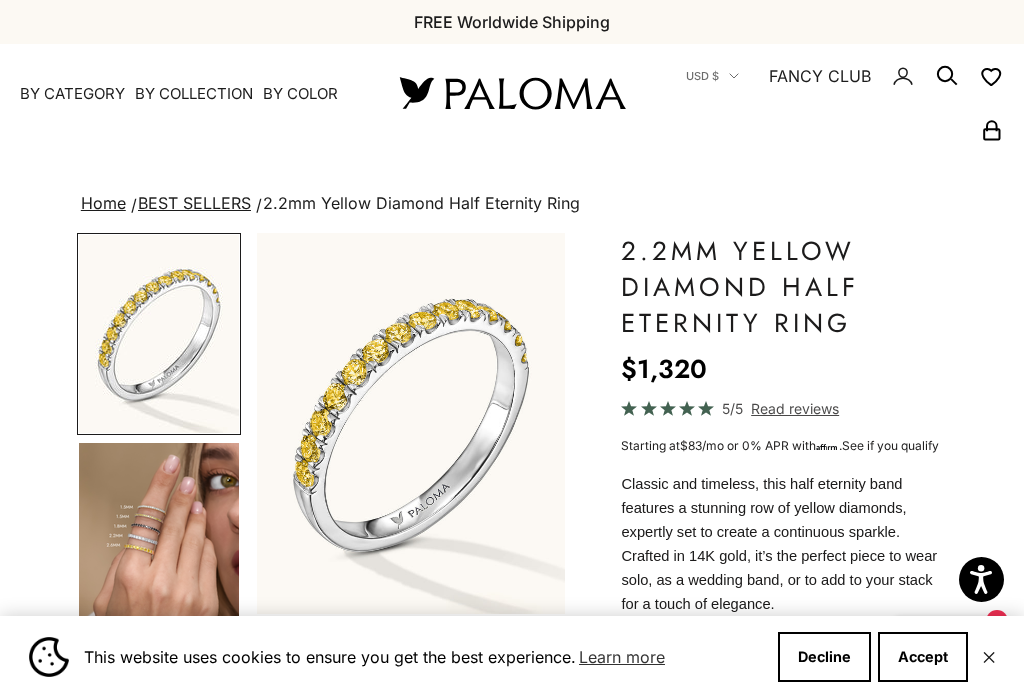 click at bounding box center [159, 542] 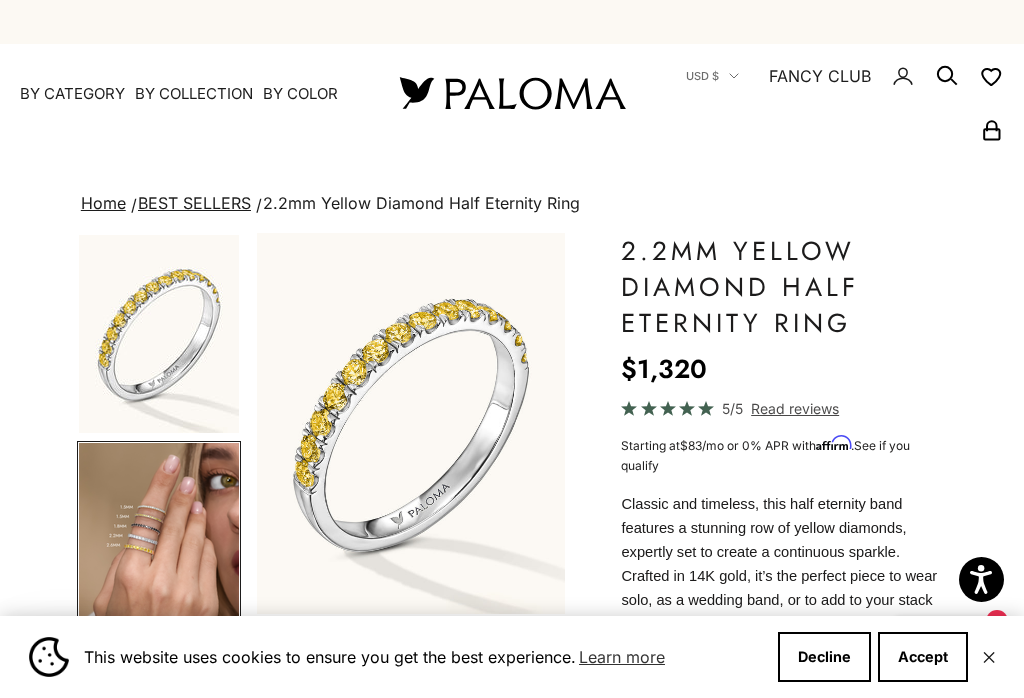 scroll, scrollTop: 0, scrollLeft: 0, axis: both 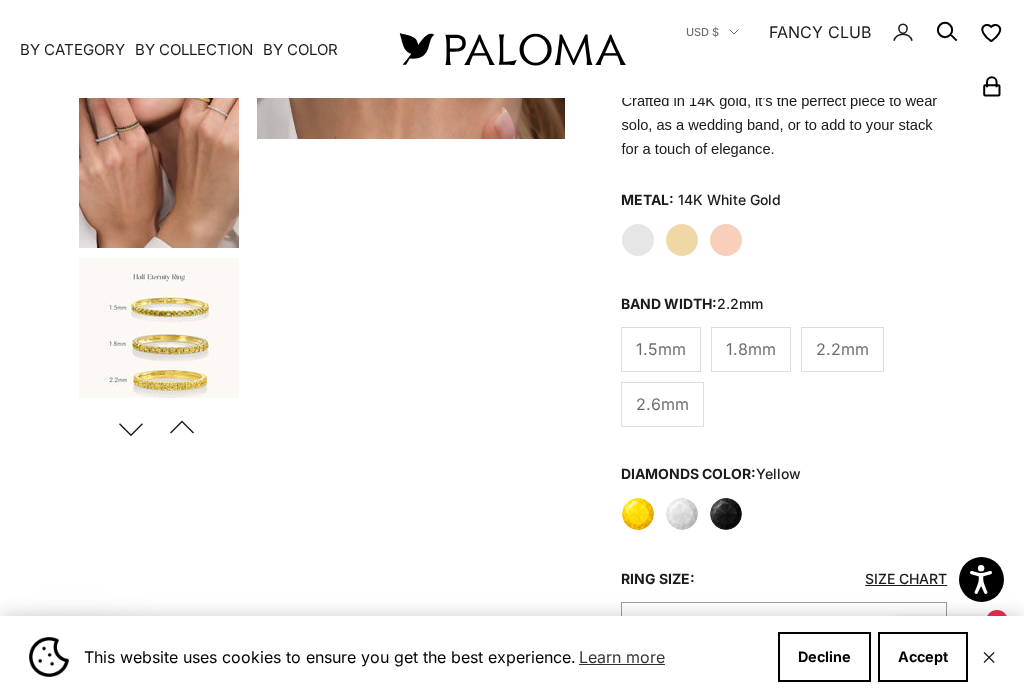 click on "1.5mm" 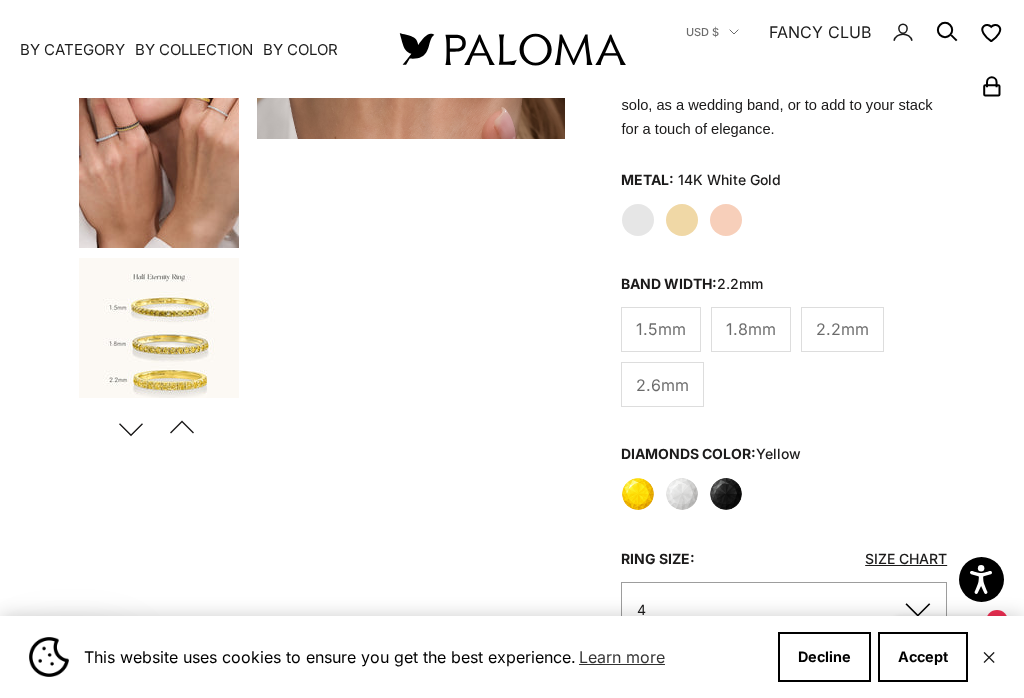 scroll, scrollTop: 506, scrollLeft: 0, axis: vertical 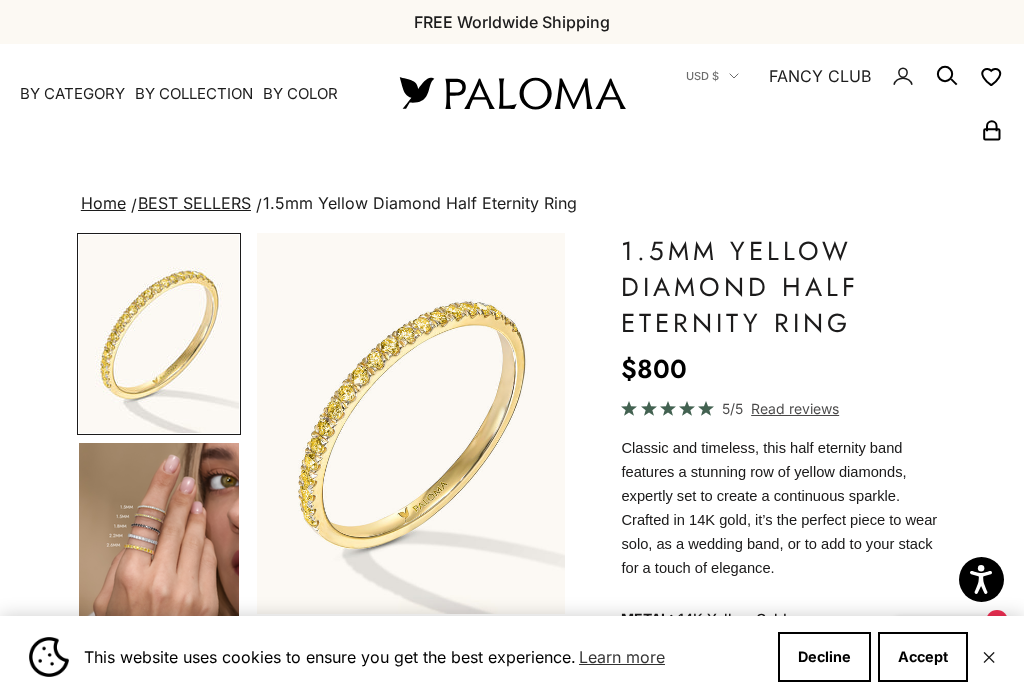 click at bounding box center [159, 749] 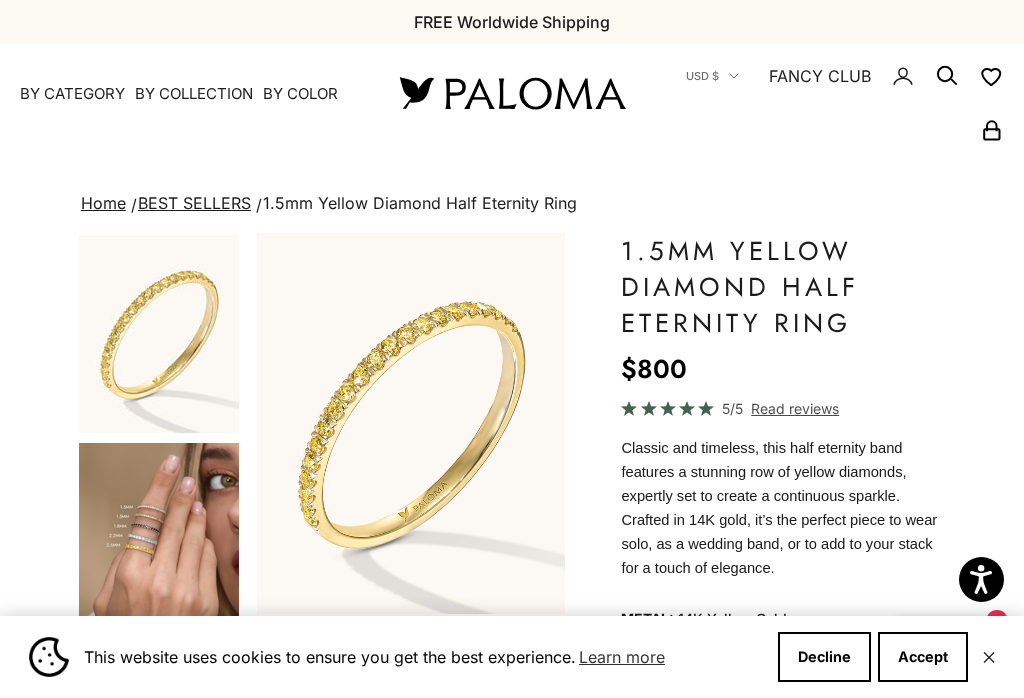 scroll, scrollTop: 248, scrollLeft: 0, axis: vertical 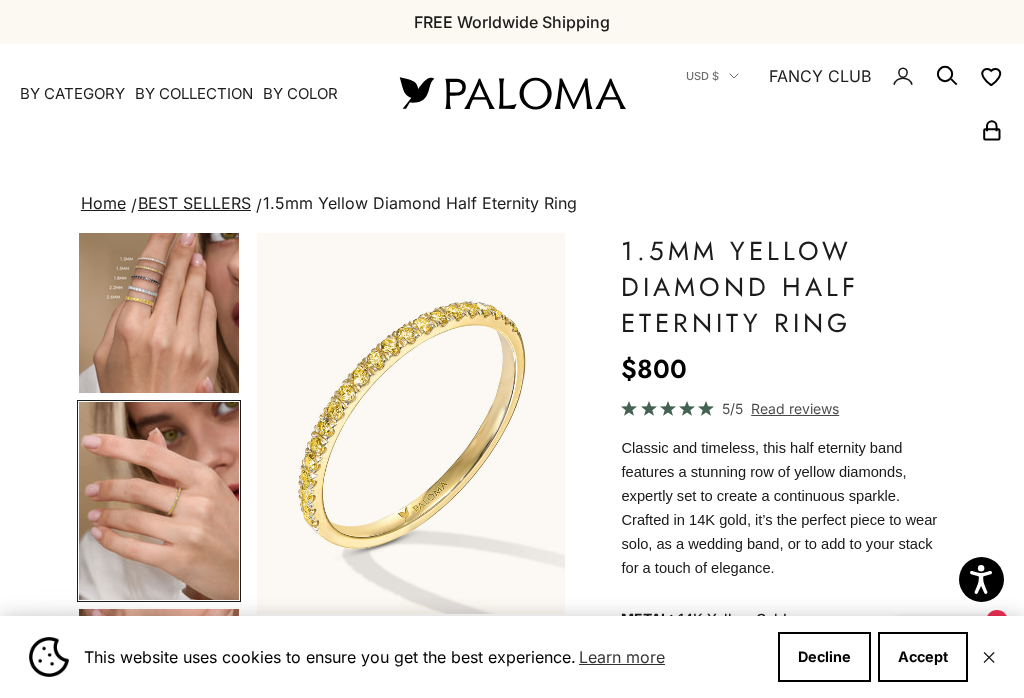 click at bounding box center [159, 501] 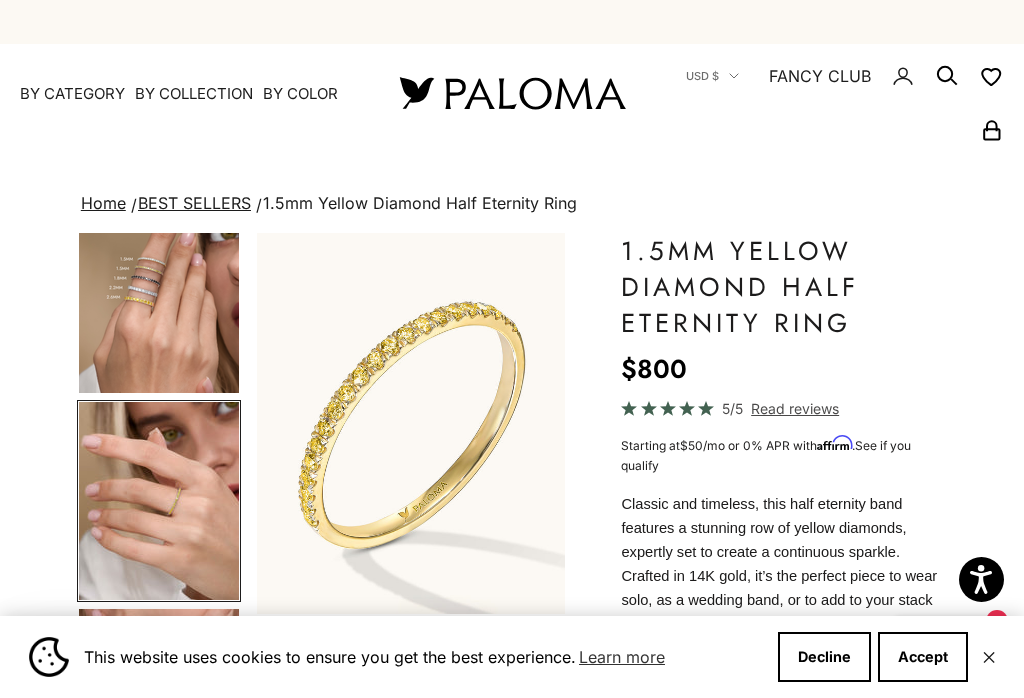 scroll, scrollTop: 0, scrollLeft: 665, axis: horizontal 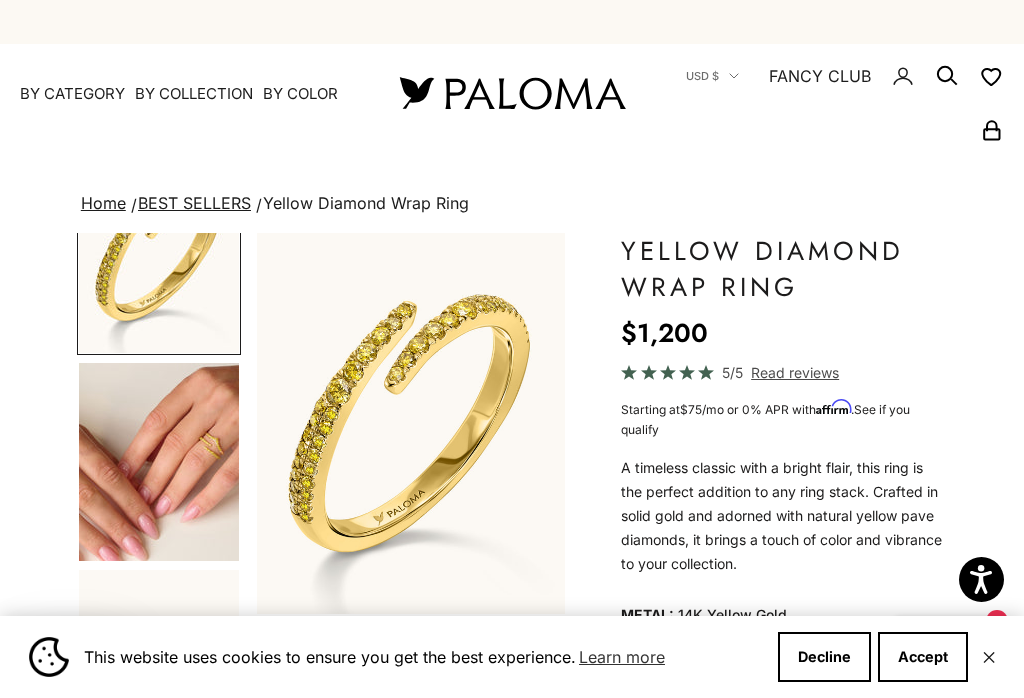 click at bounding box center (159, 462) 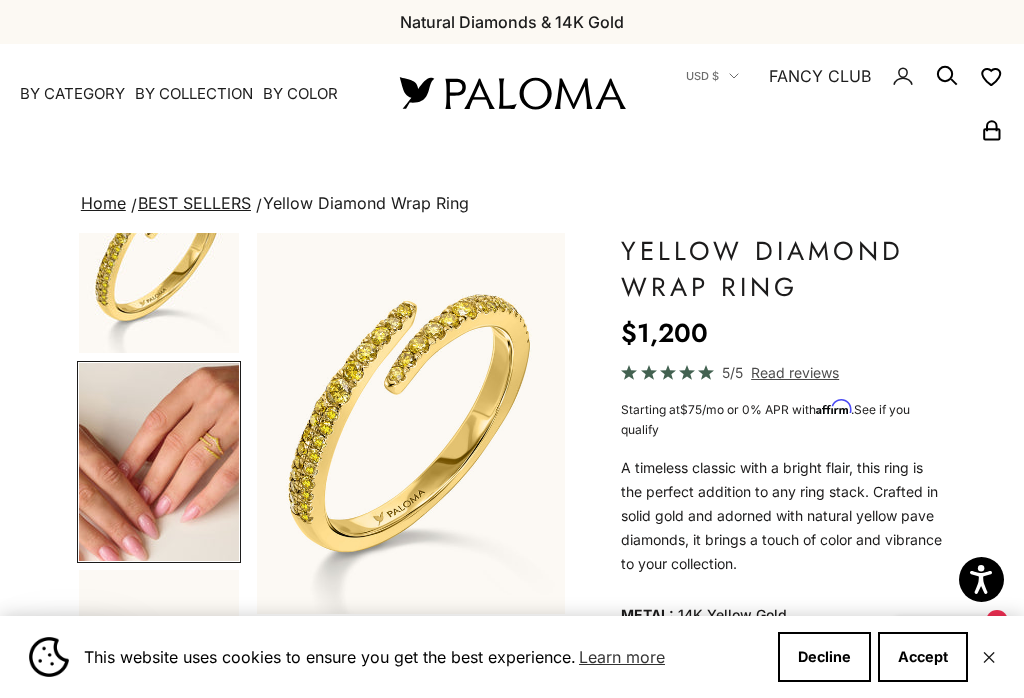 scroll, scrollTop: 15, scrollLeft: 0, axis: vertical 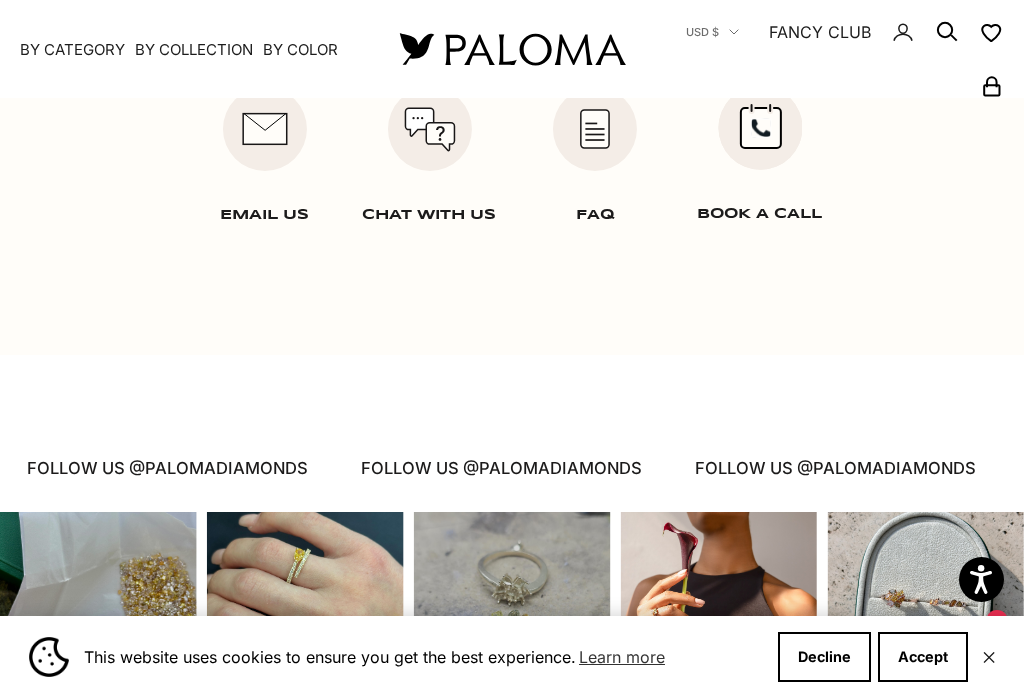 click at bounding box center [98, 610] 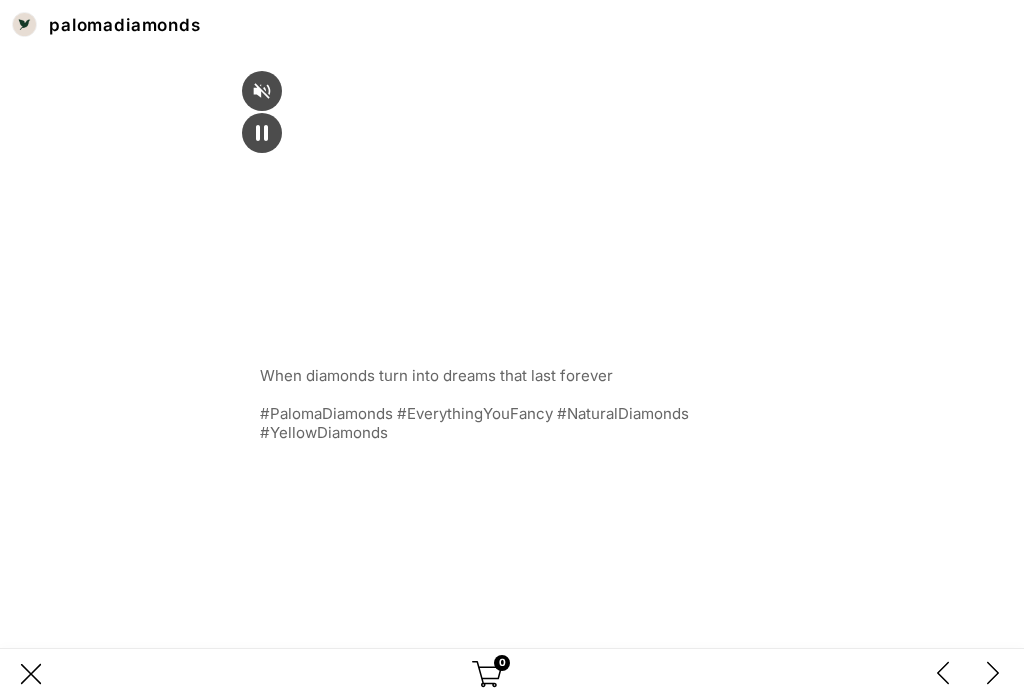 scroll, scrollTop: 1884, scrollLeft: 0, axis: vertical 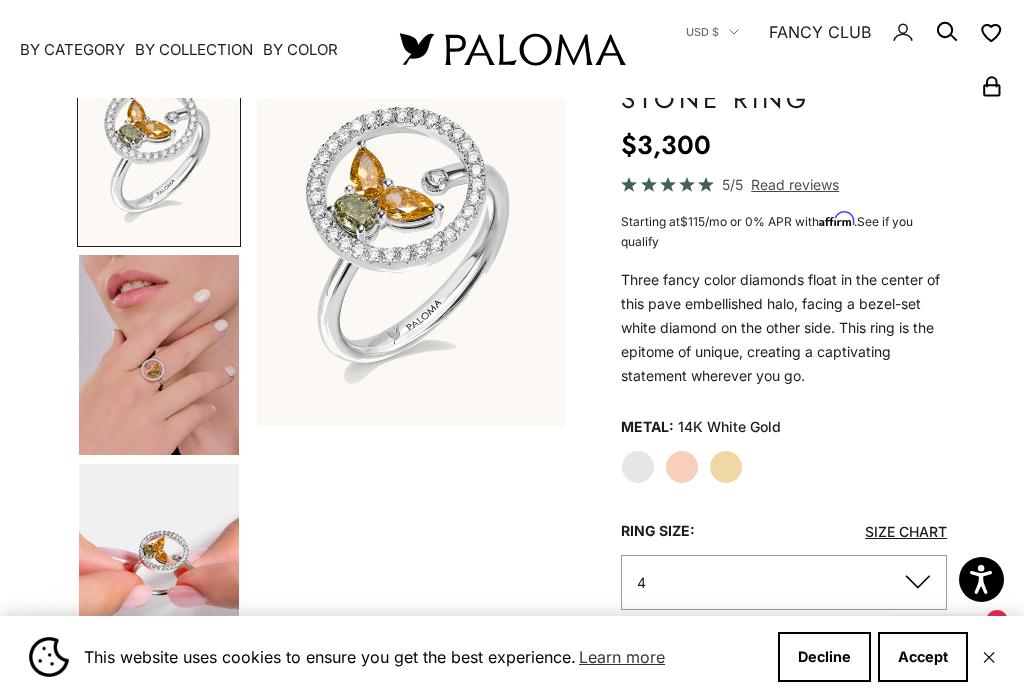 click at bounding box center (159, 355) 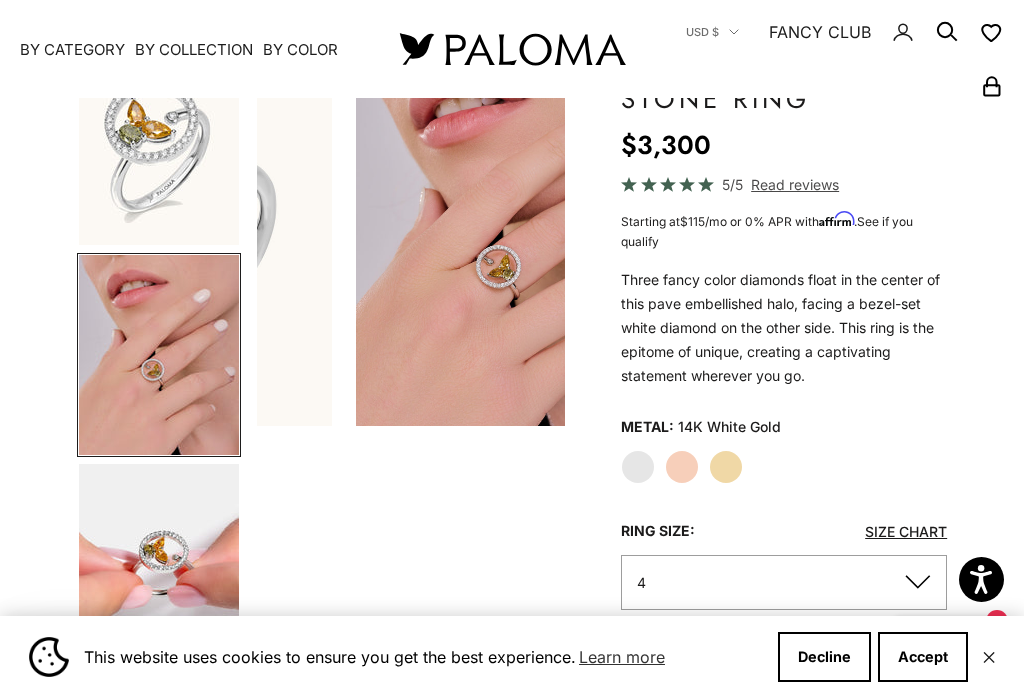 scroll, scrollTop: 0, scrollLeft: 333, axis: horizontal 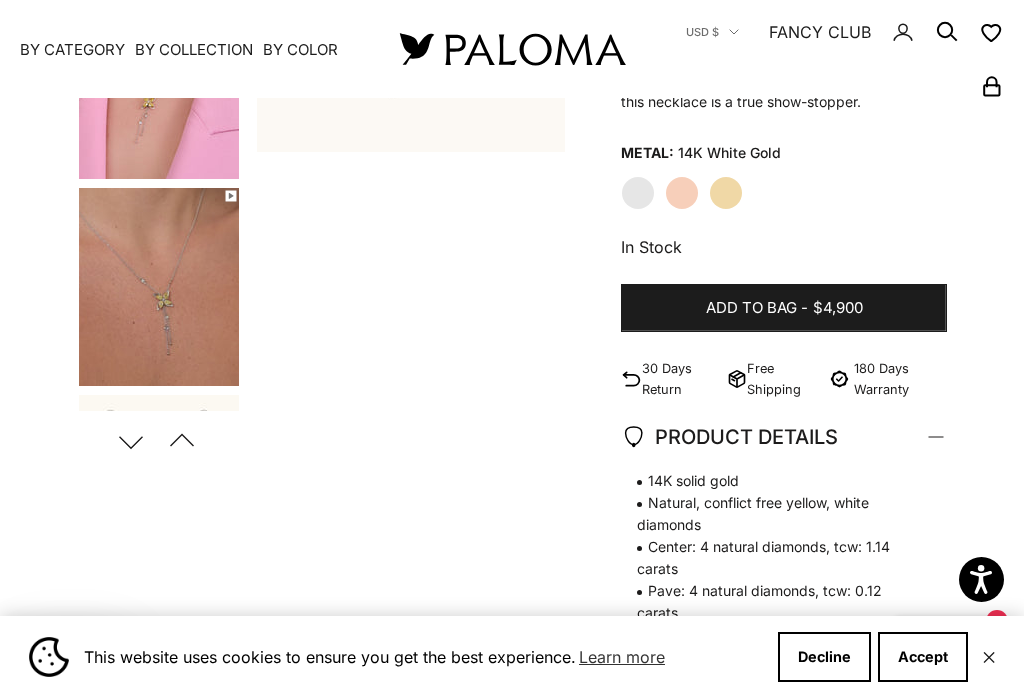 click at bounding box center [159, 287] 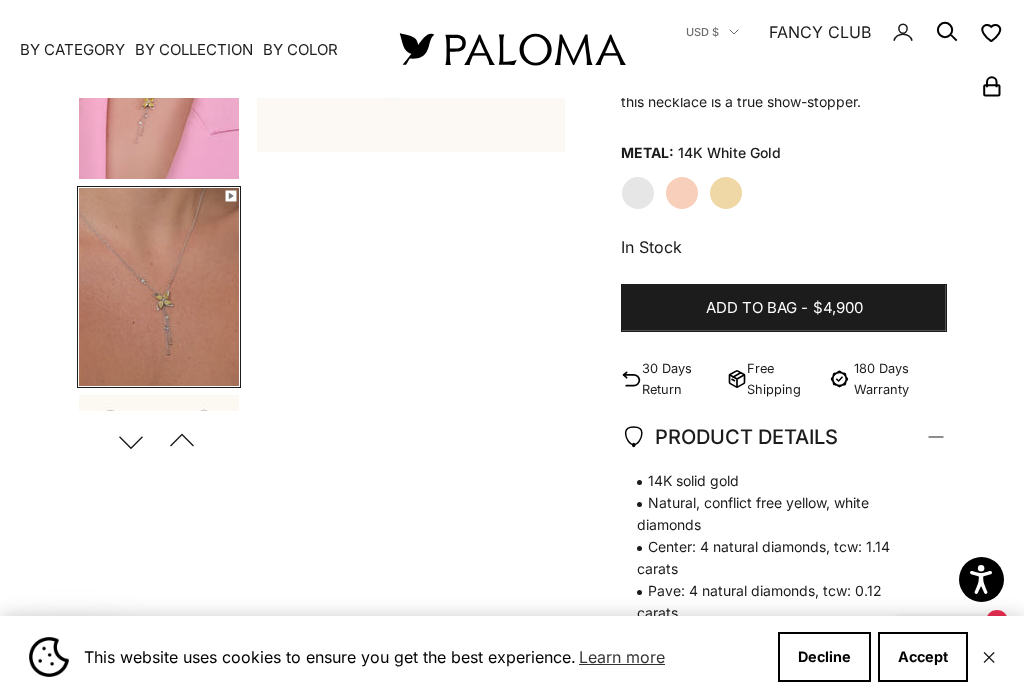 scroll, scrollTop: 194, scrollLeft: 0, axis: vertical 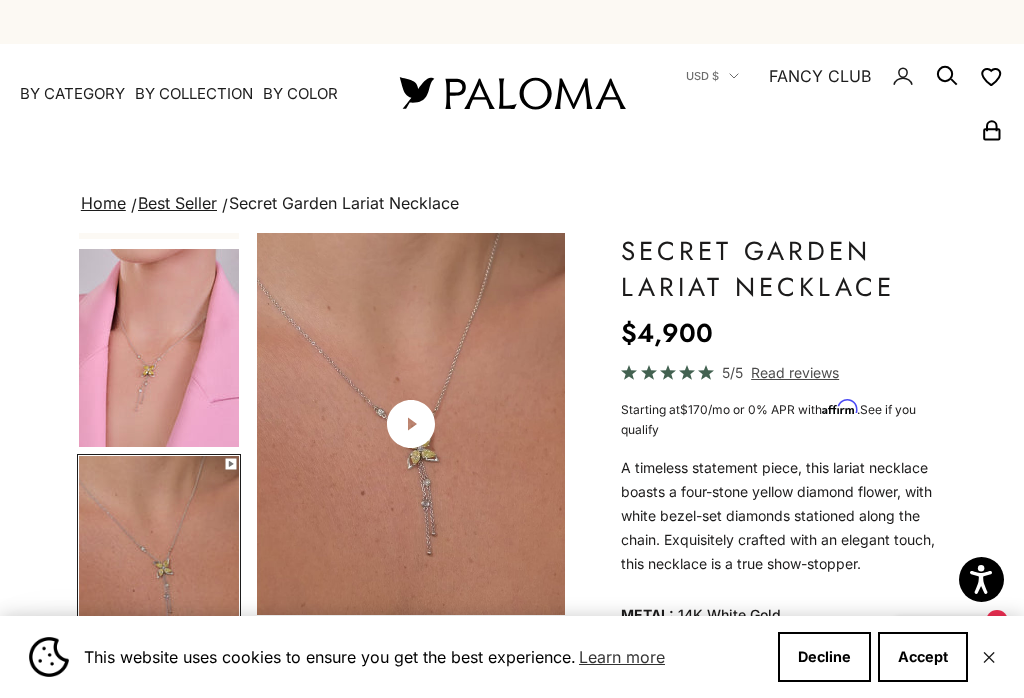 click 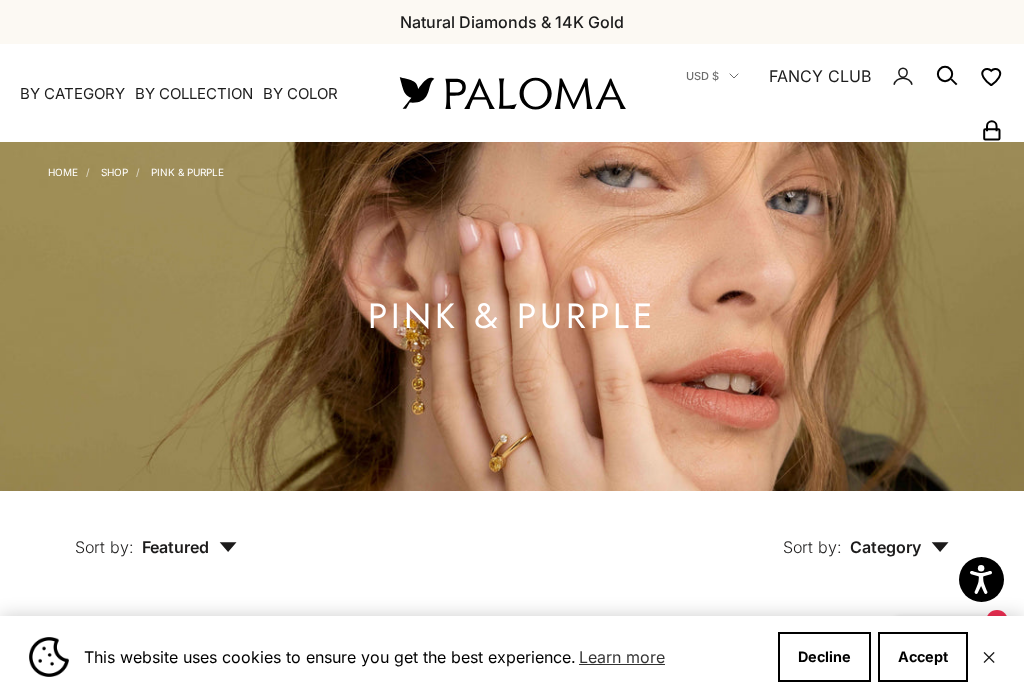 scroll, scrollTop: 0, scrollLeft: 0, axis: both 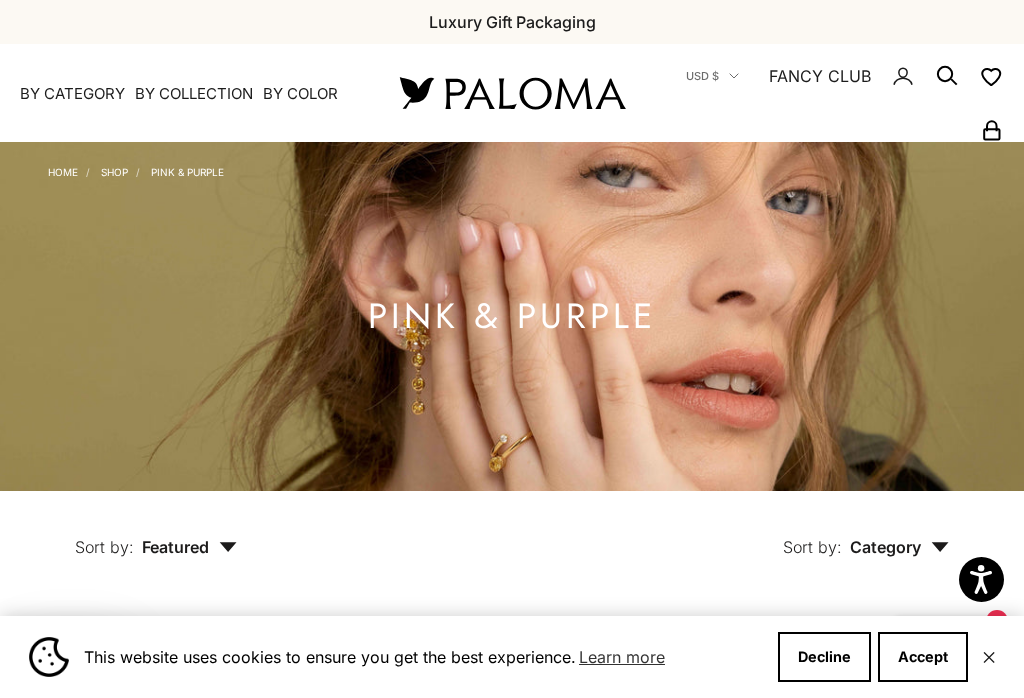 click on "By Category" at bounding box center (72, 94) 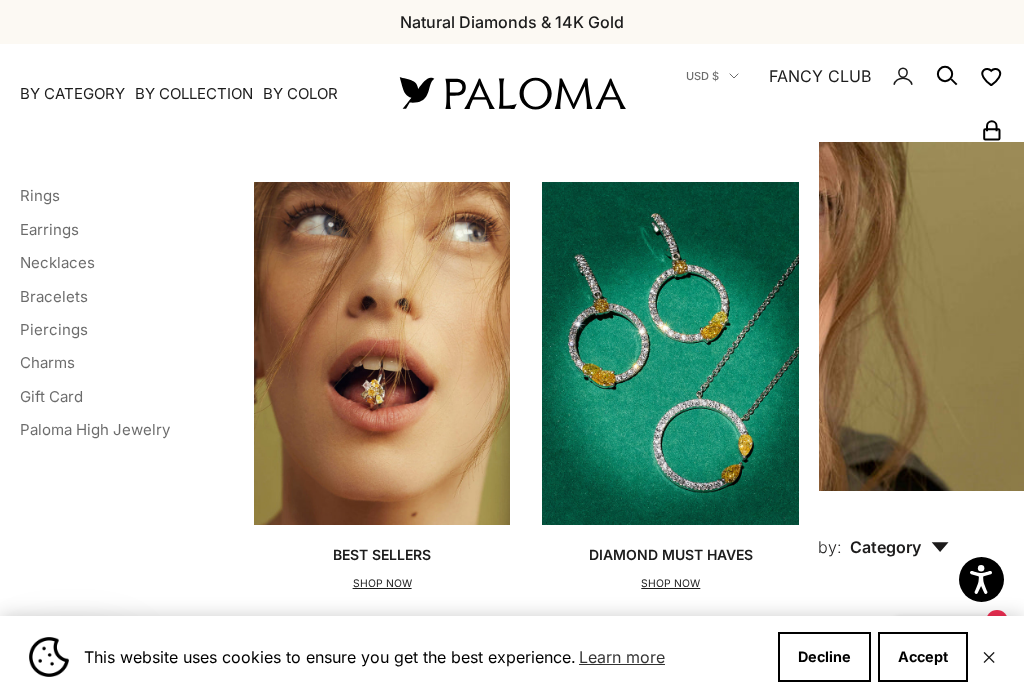 click on "Earrings" at bounding box center [49, 229] 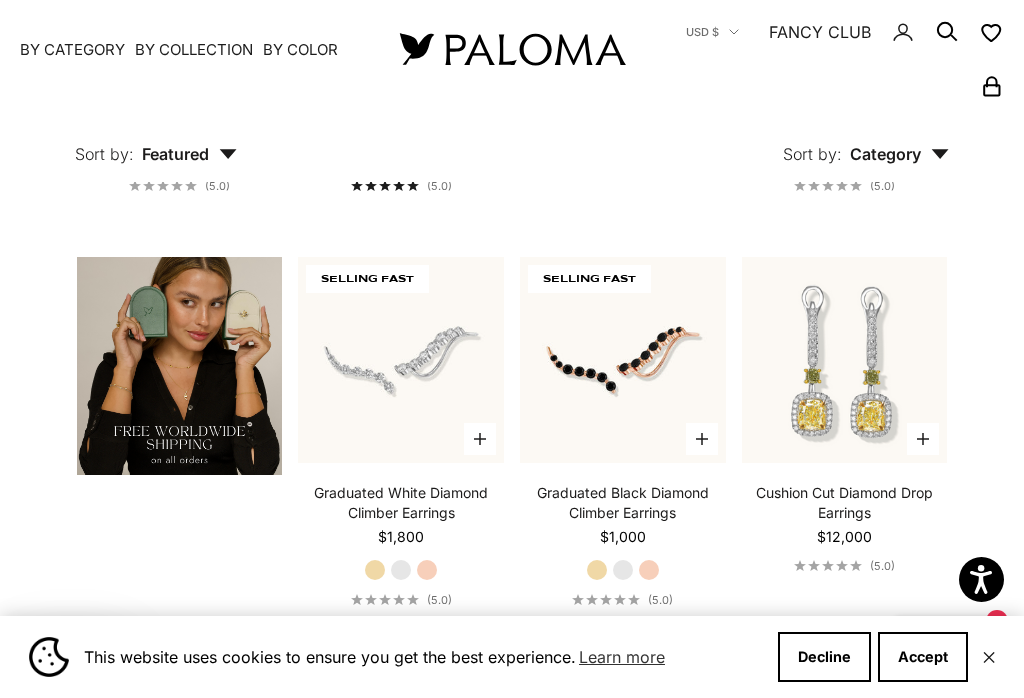 scroll, scrollTop: 2835, scrollLeft: 0, axis: vertical 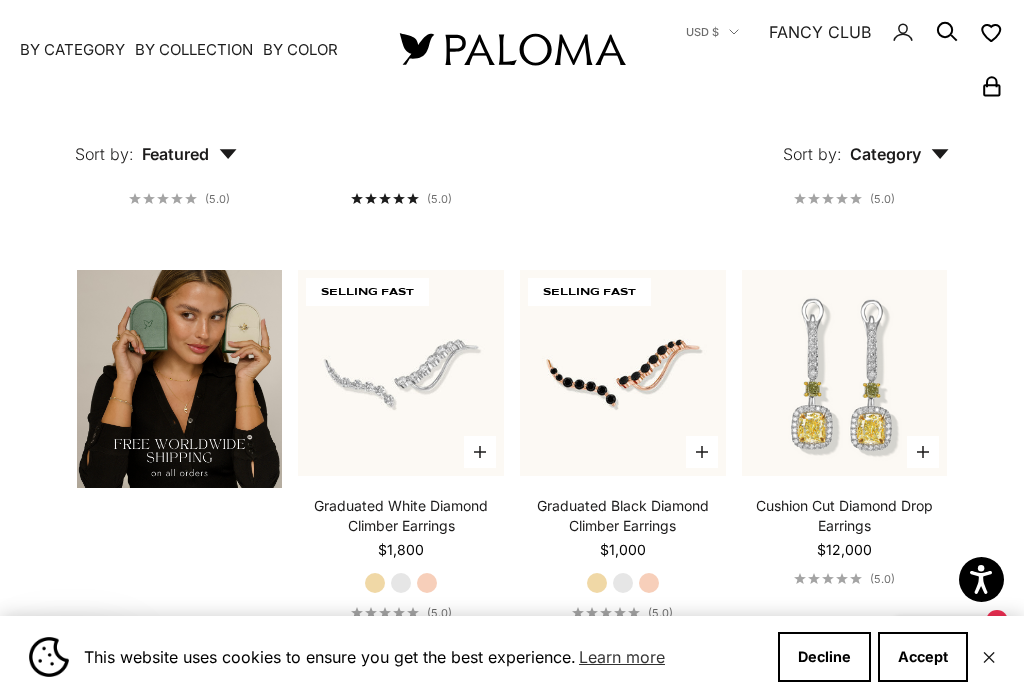 click on "Graduated Black Diamond Climber Earrings" at bounding box center [623, 516] 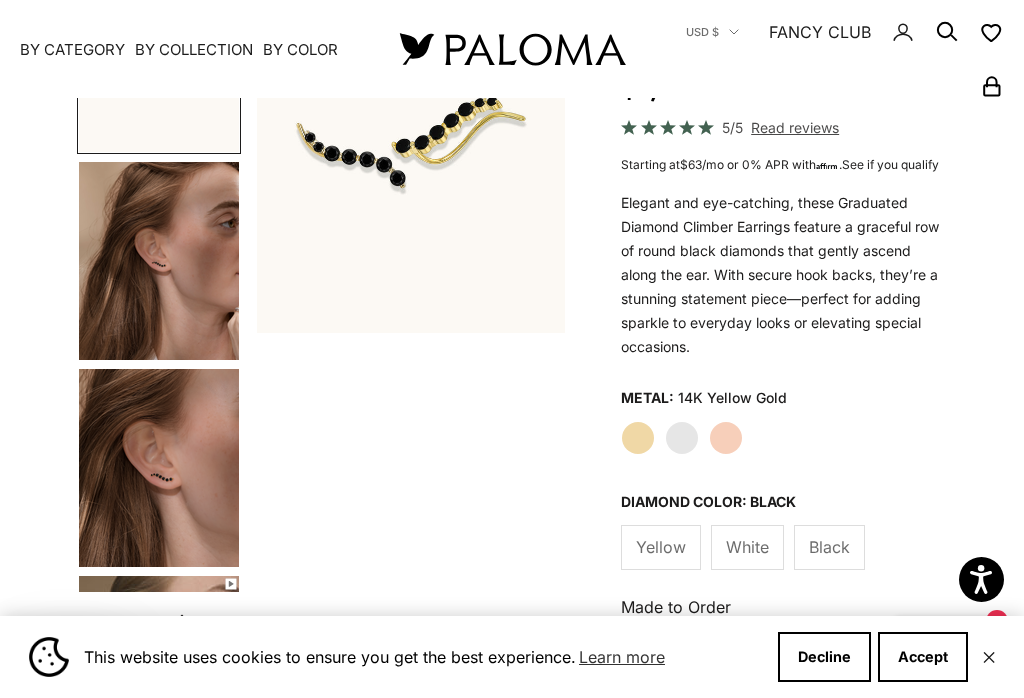 scroll, scrollTop: 451, scrollLeft: 0, axis: vertical 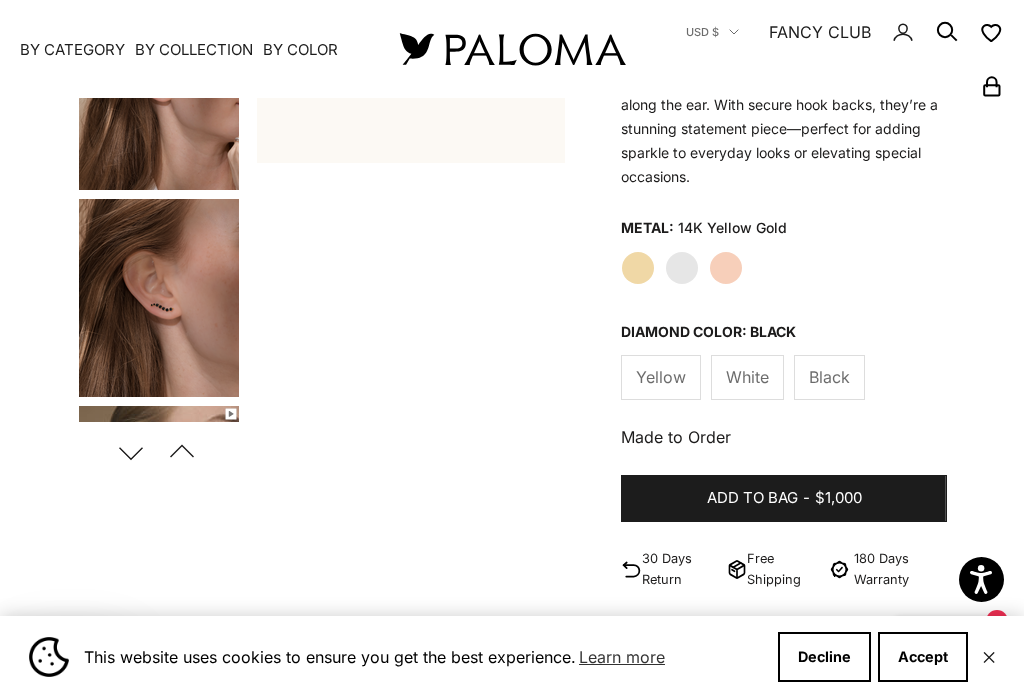 click on "Yellow" 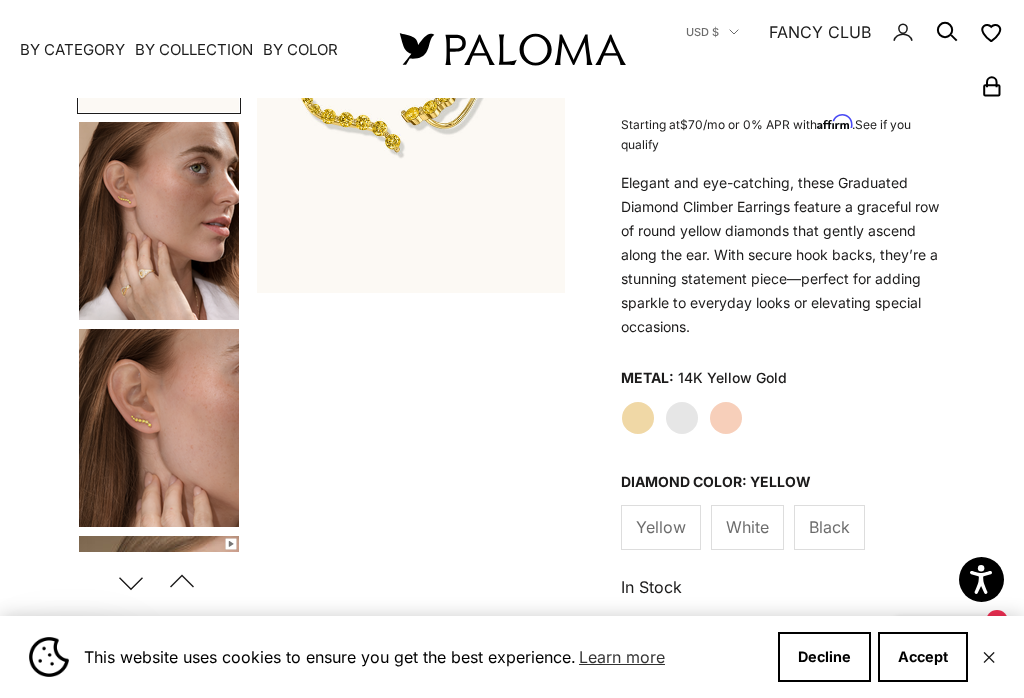 scroll, scrollTop: 331, scrollLeft: 0, axis: vertical 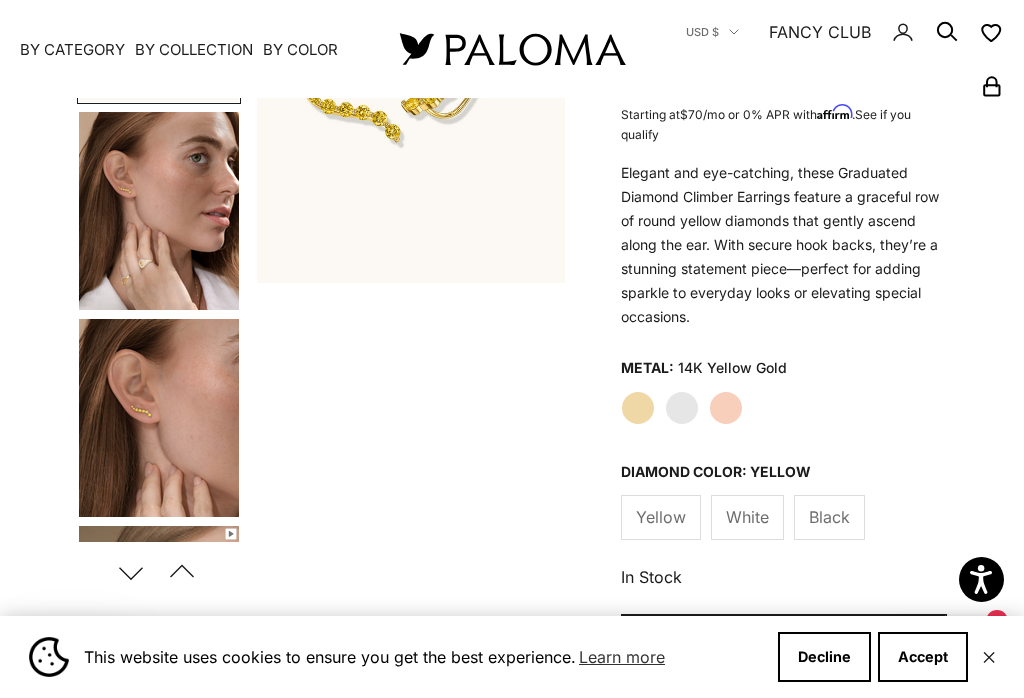 click on "White" 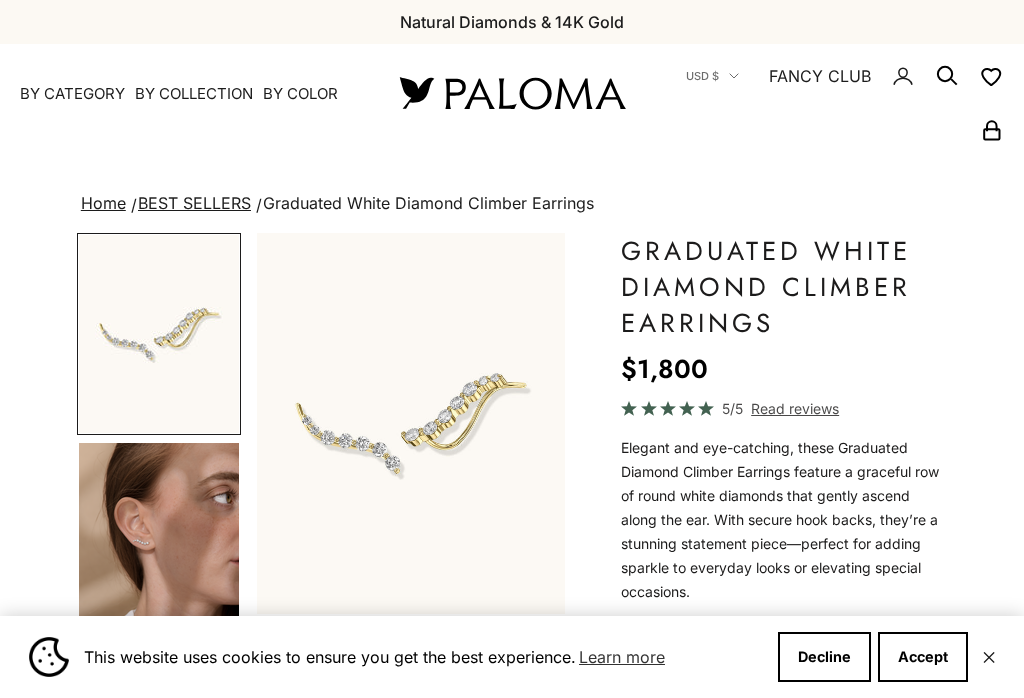 scroll, scrollTop: 0, scrollLeft: 0, axis: both 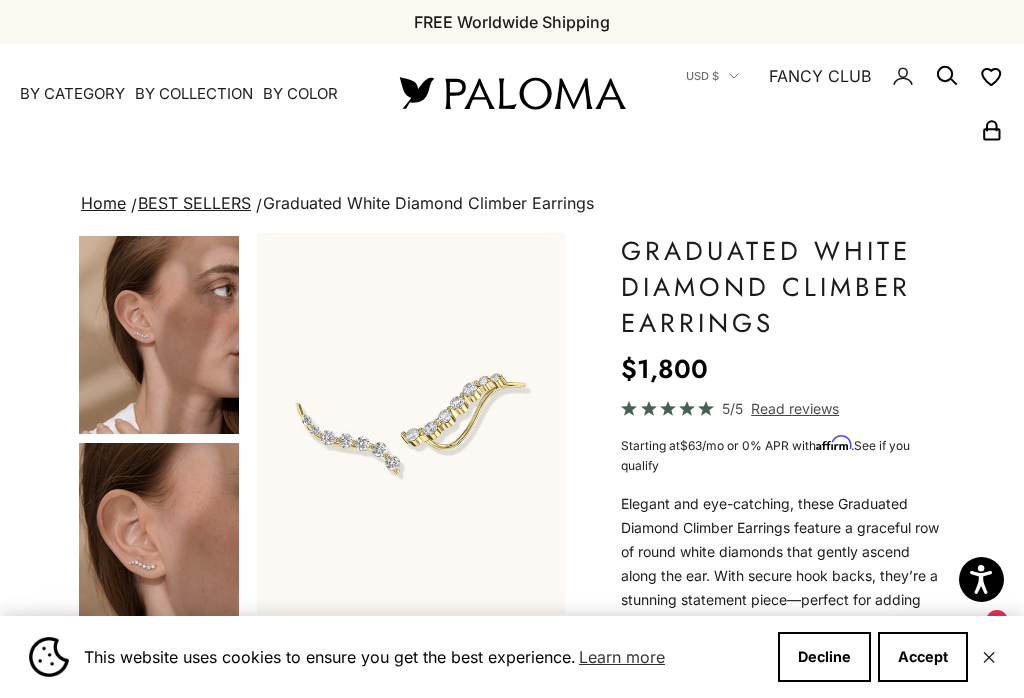 click at bounding box center [159, 542] 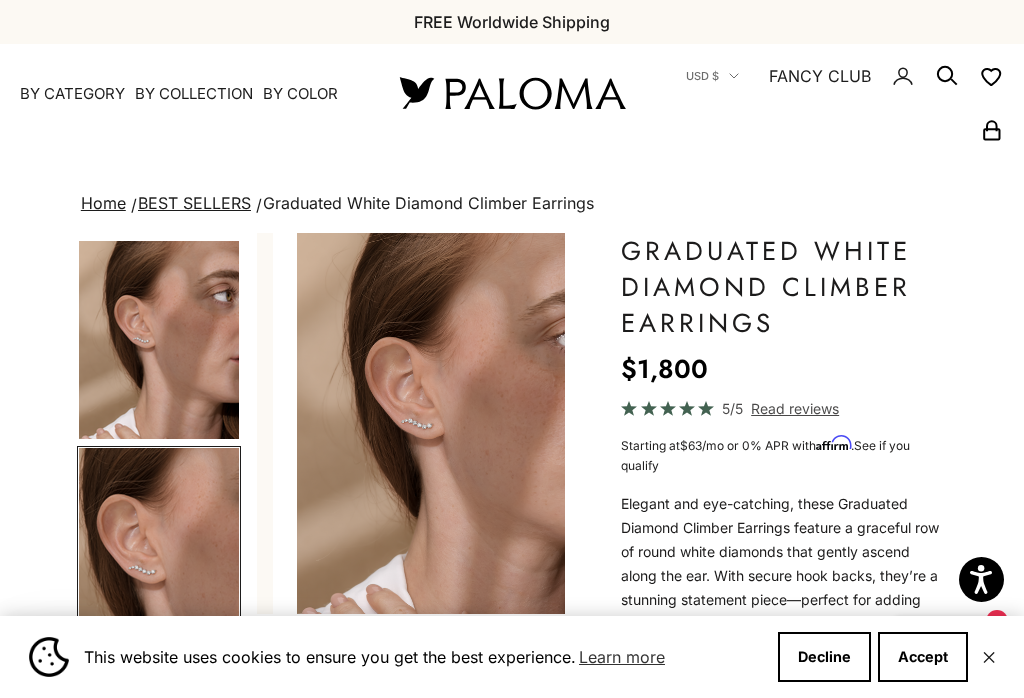 scroll, scrollTop: 196, scrollLeft: 0, axis: vertical 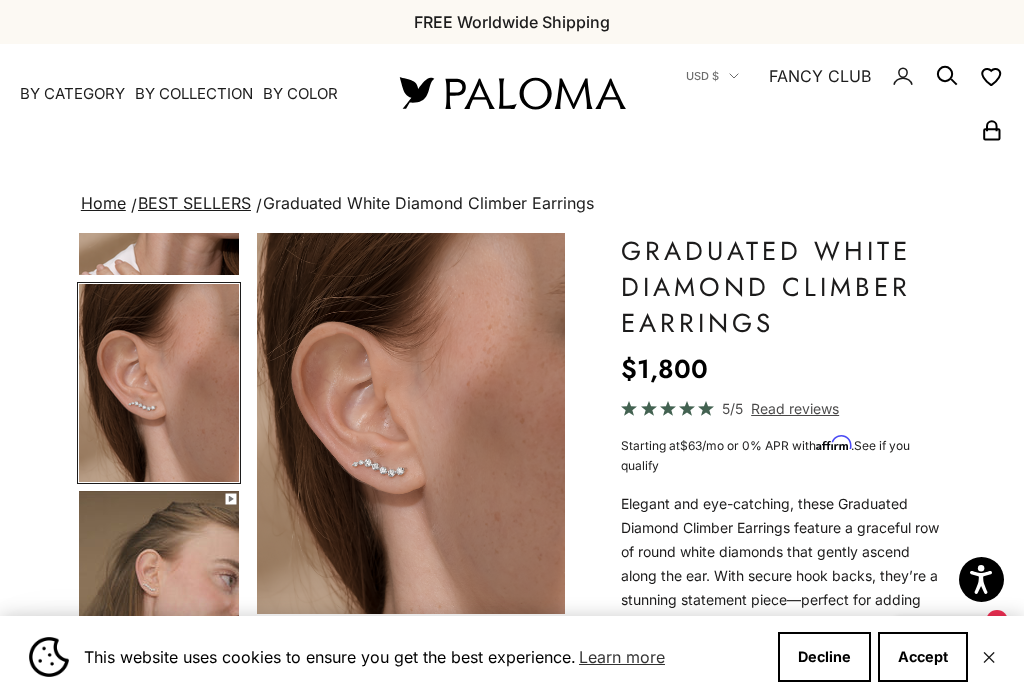 click on "Decline" at bounding box center (824, 657) 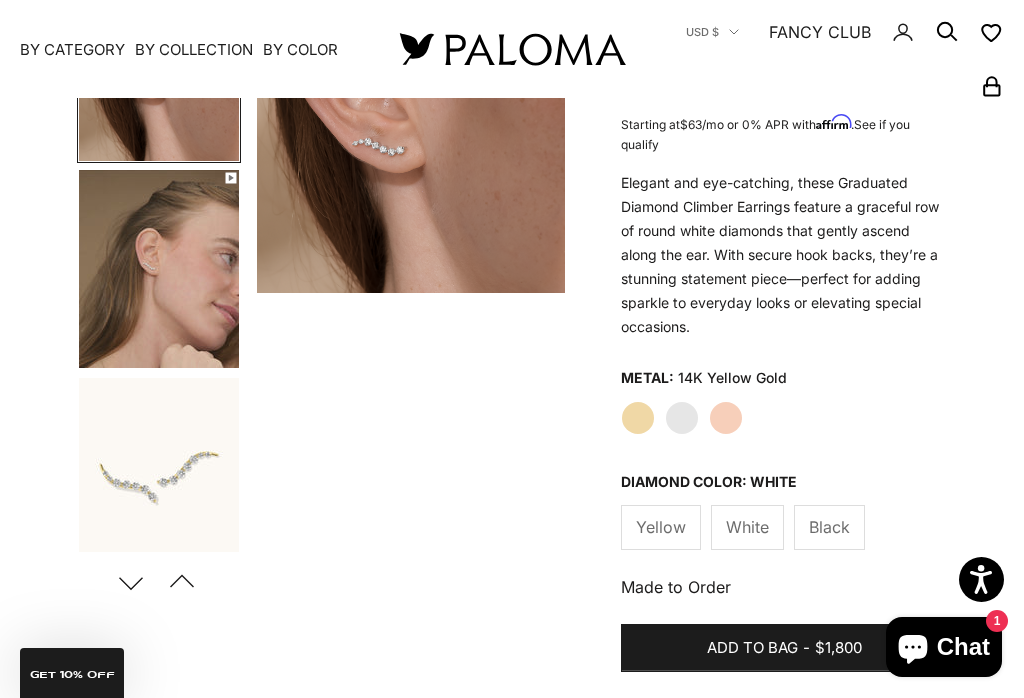 scroll, scrollTop: 320, scrollLeft: 0, axis: vertical 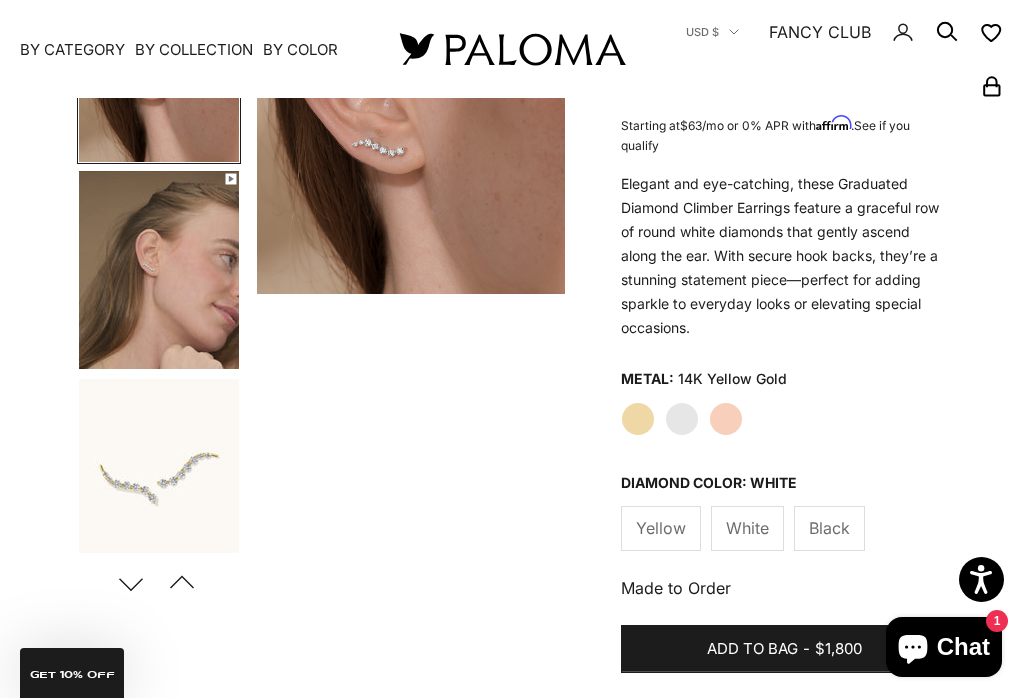 click on "White Gold" 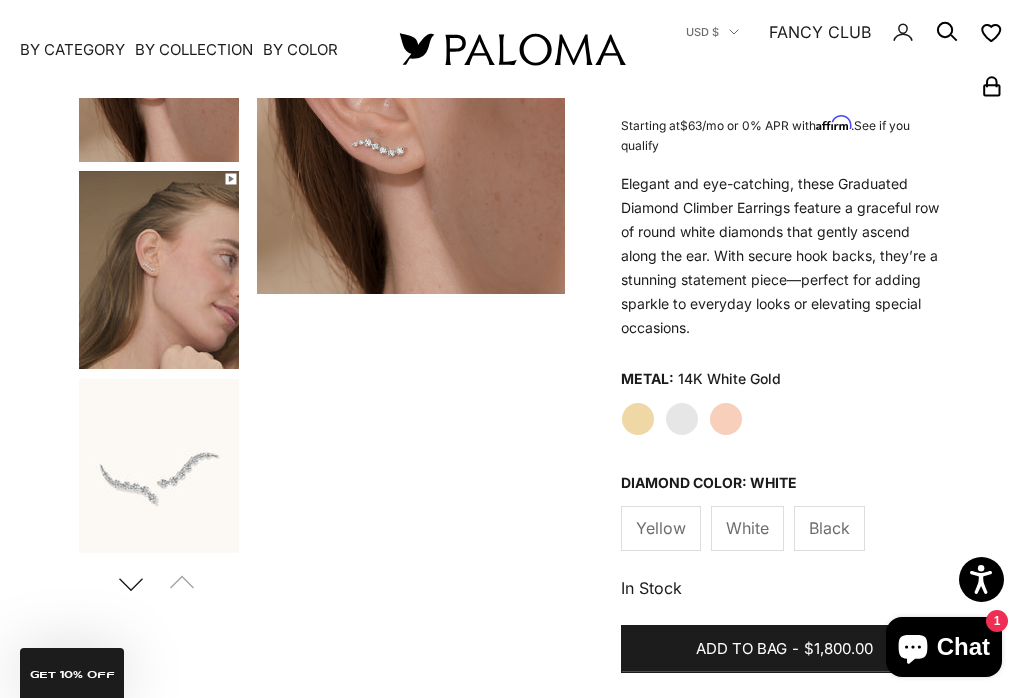 scroll, scrollTop: 0, scrollLeft: 0, axis: both 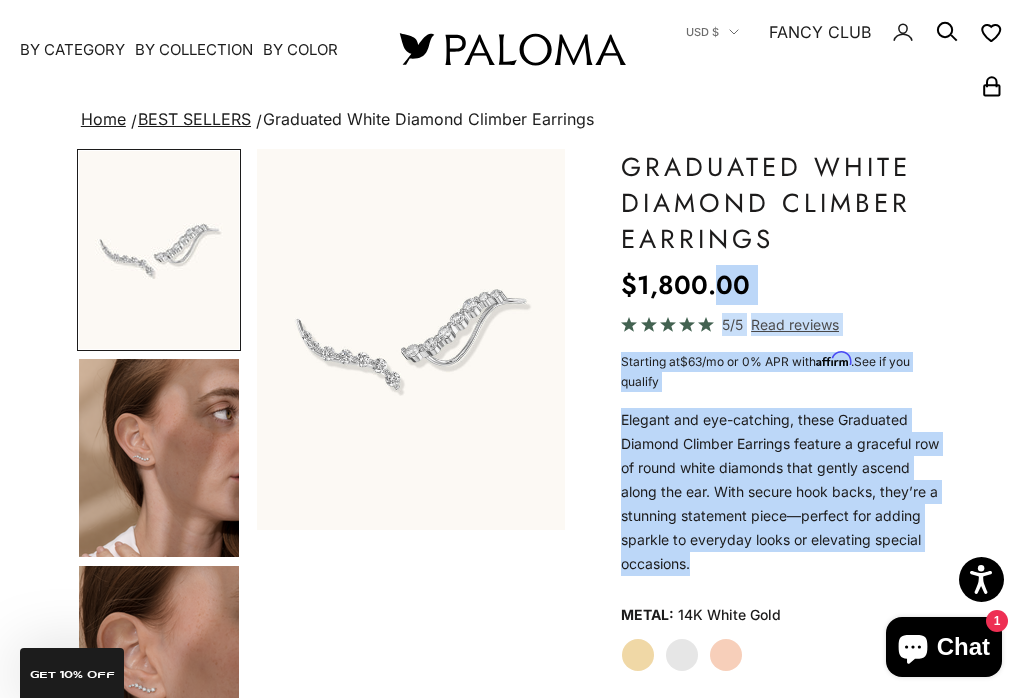 click at bounding box center [159, 665] 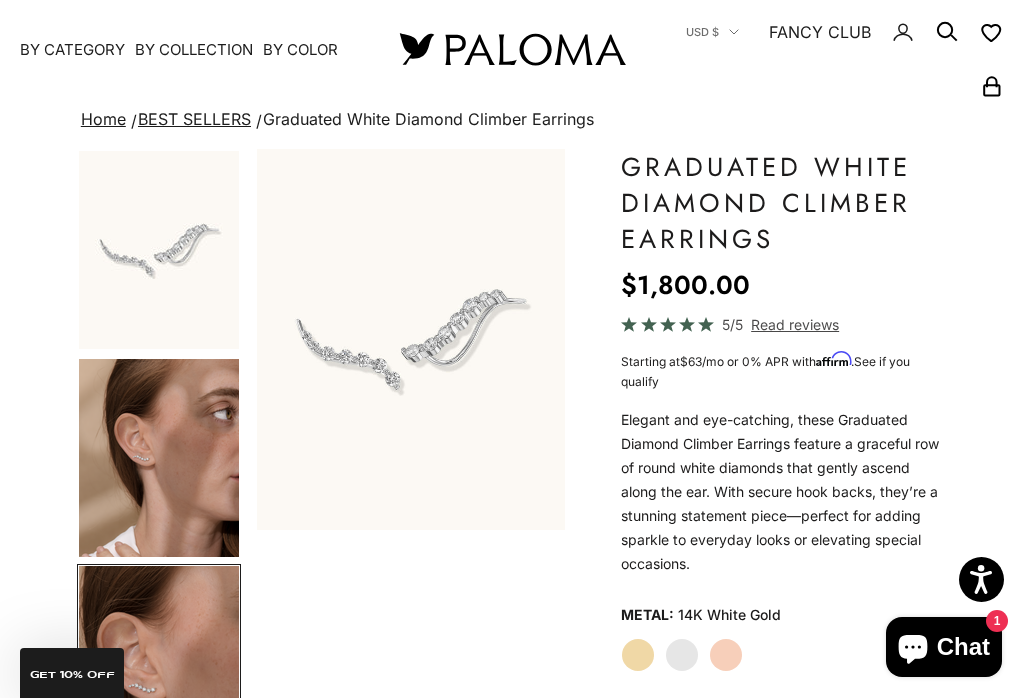 scroll, scrollTop: 193, scrollLeft: 0, axis: vertical 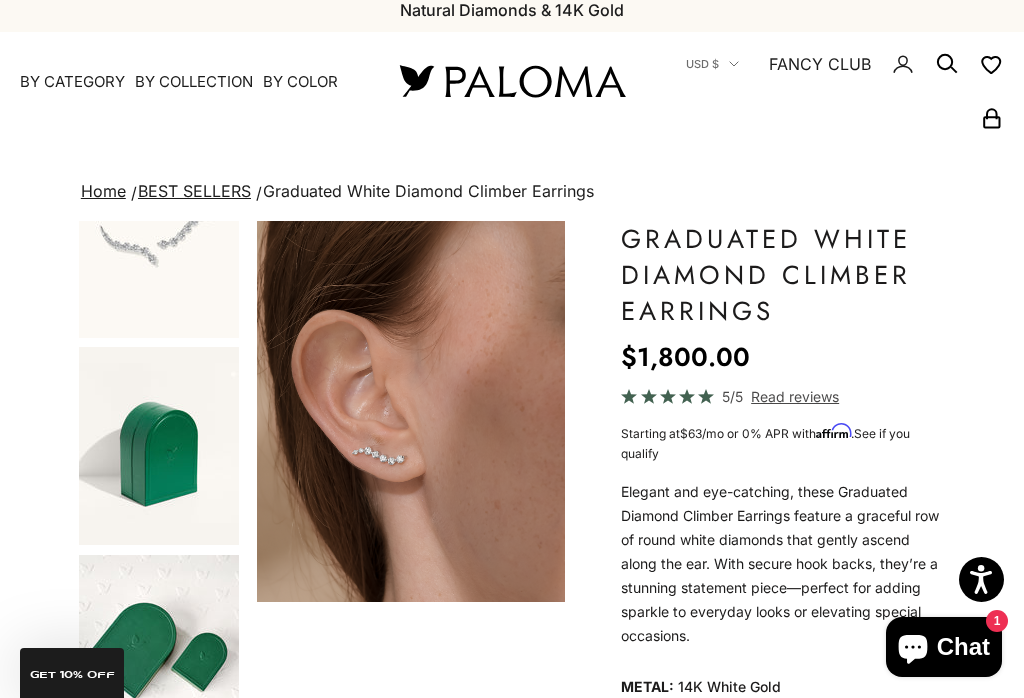 click at bounding box center (411, 411) 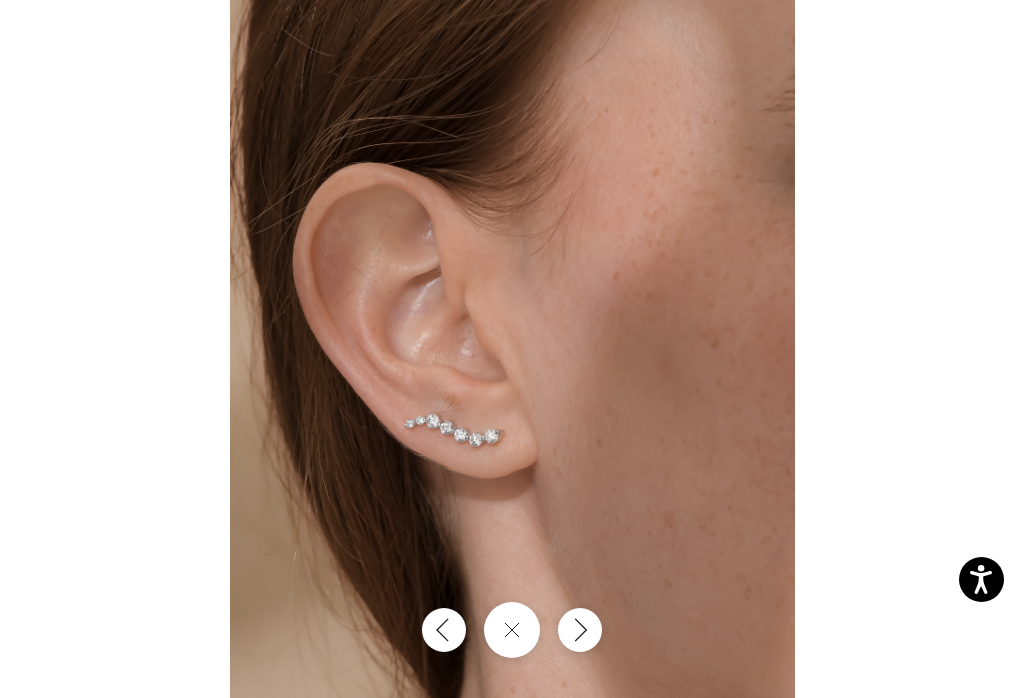click at bounding box center (512, 349) 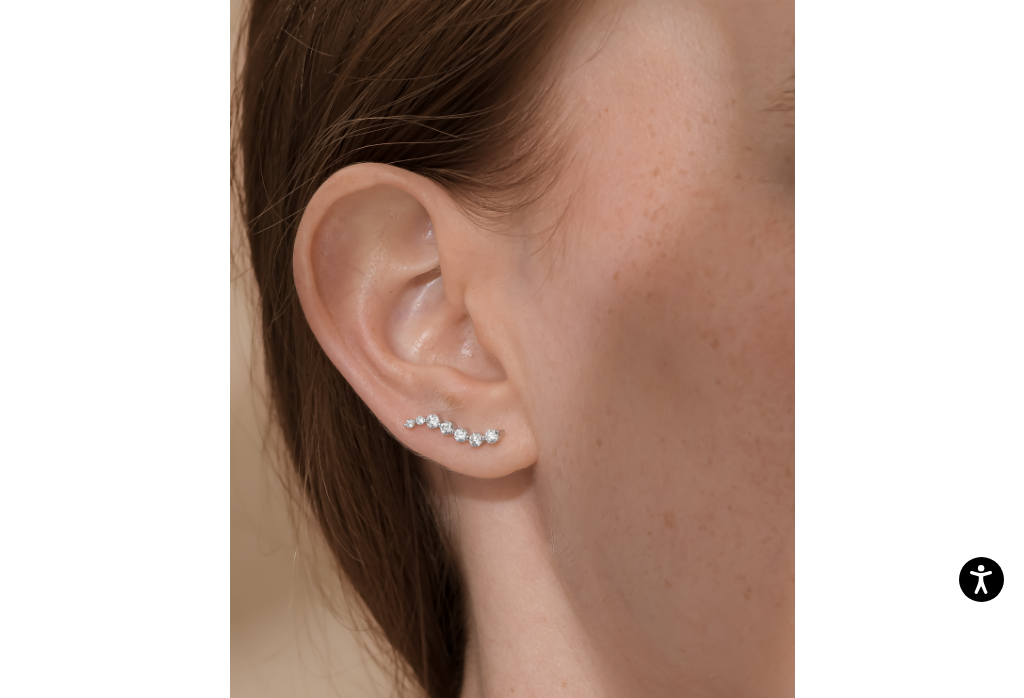 click at bounding box center (512, 349) 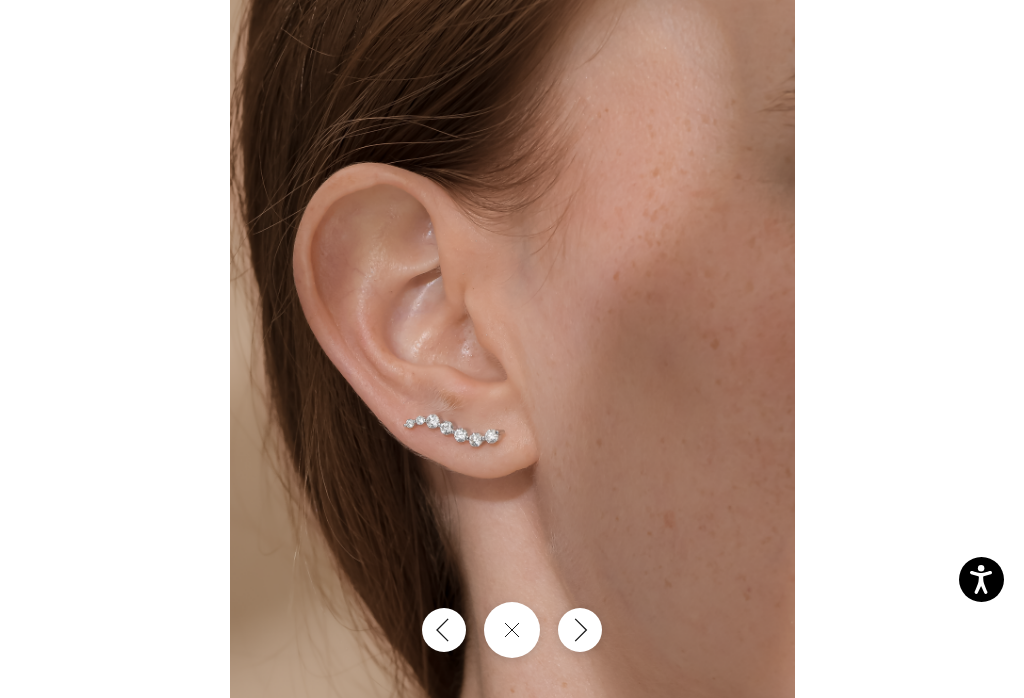 click 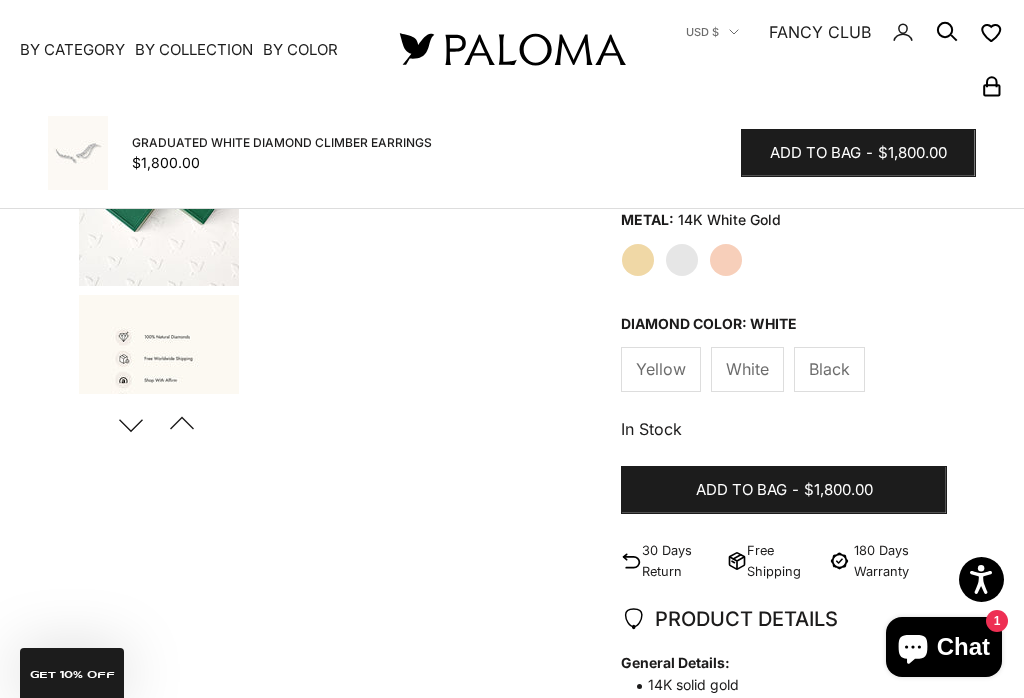 scroll, scrollTop: 0, scrollLeft: 0, axis: both 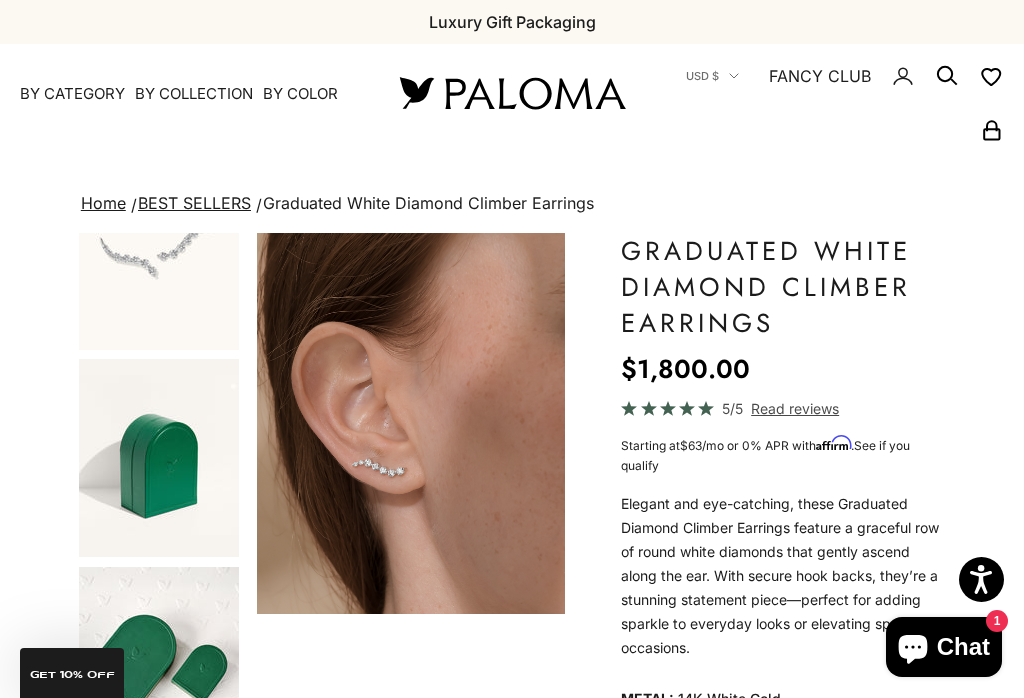 click on "Read reviews" 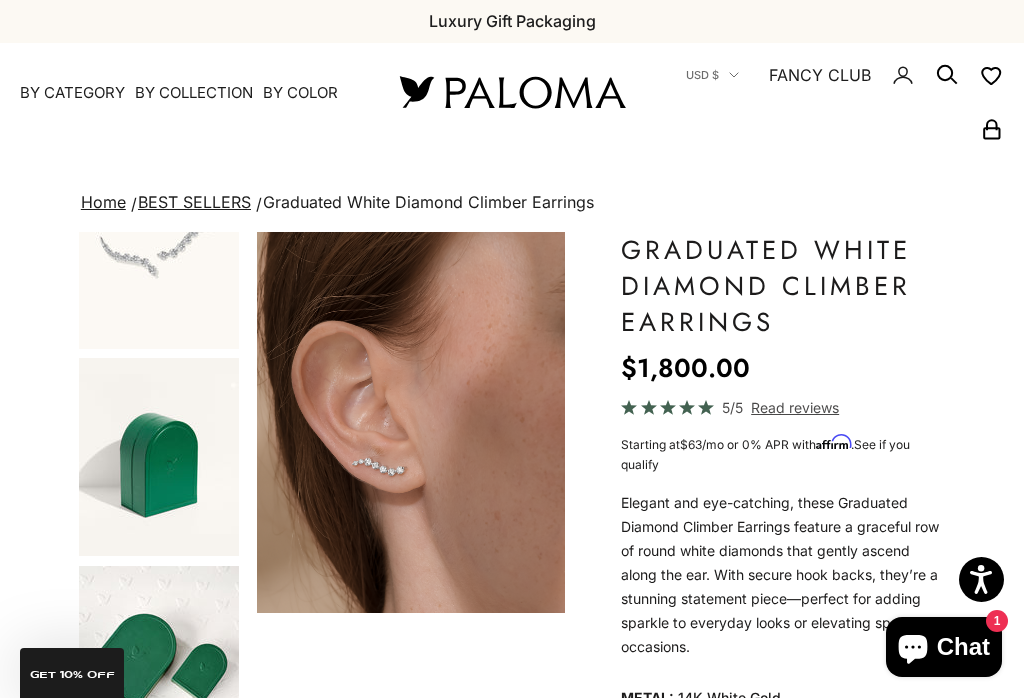 scroll, scrollTop: 21, scrollLeft: 0, axis: vertical 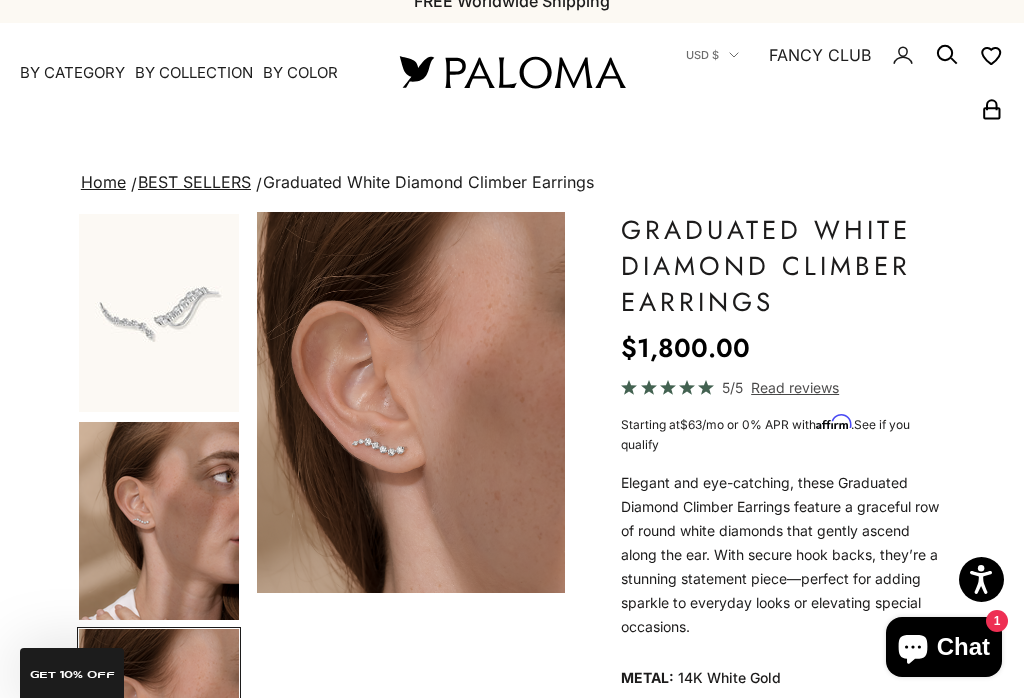click at bounding box center (411, 402) 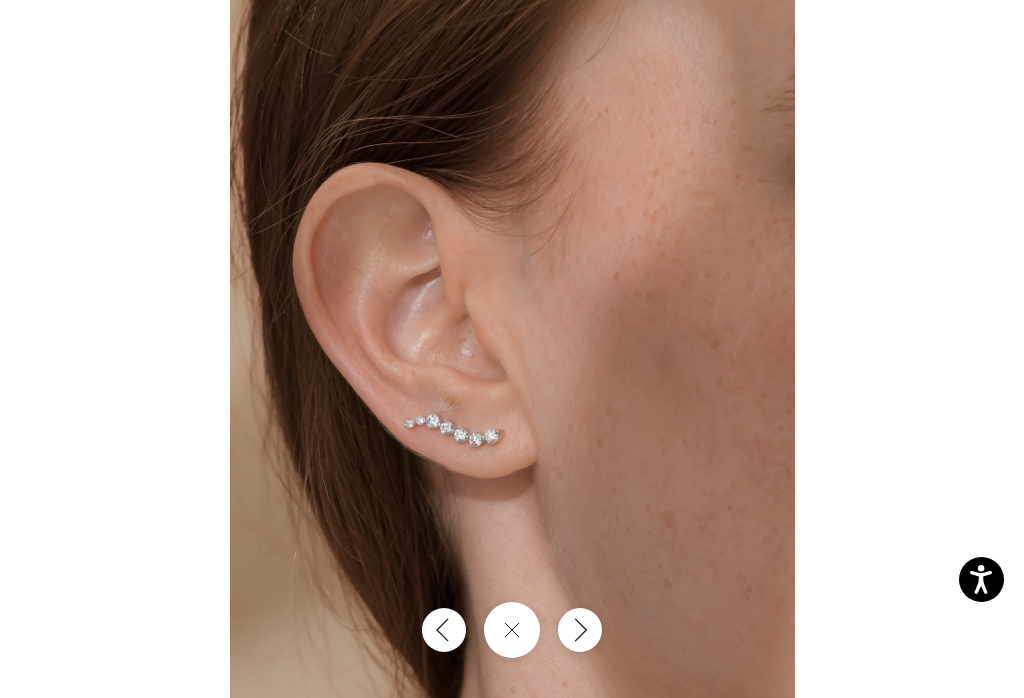 click at bounding box center (512, 630) 